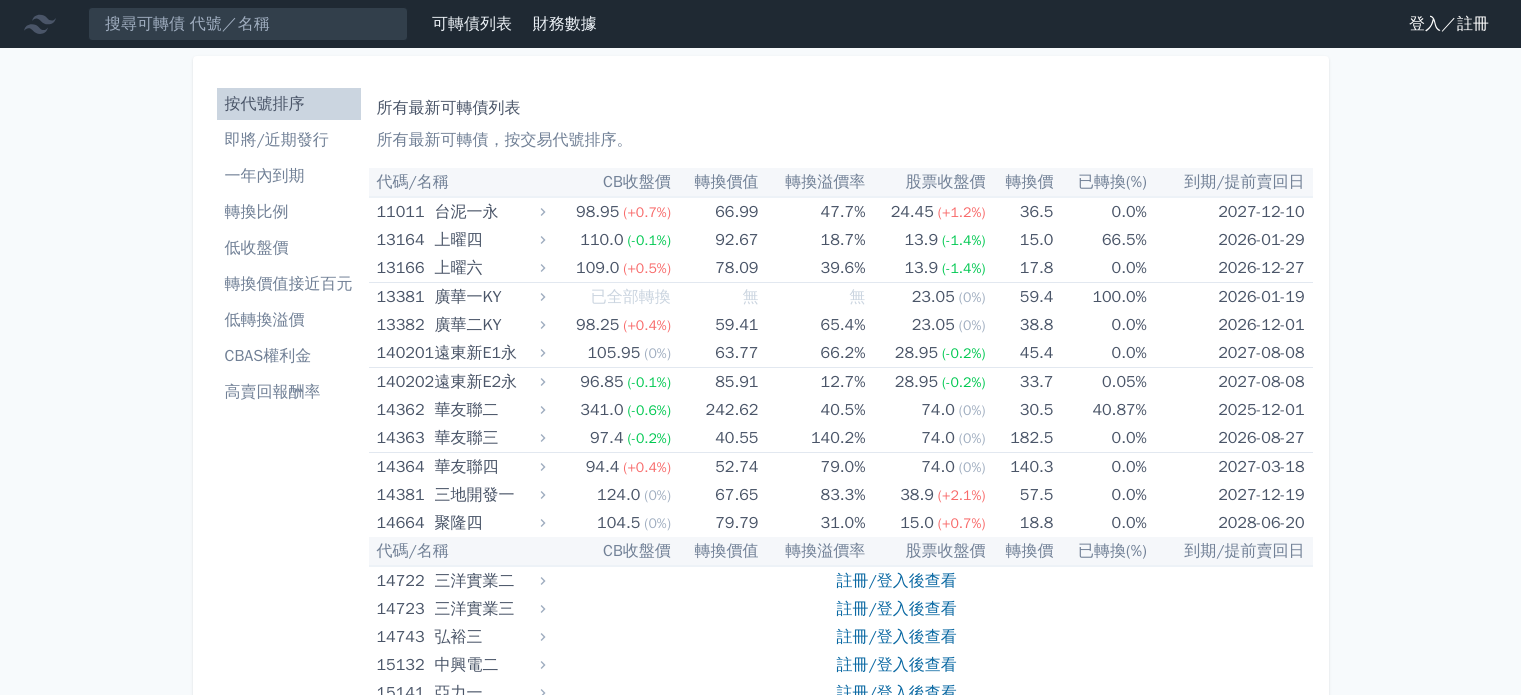 scroll, scrollTop: 0, scrollLeft: 0, axis: both 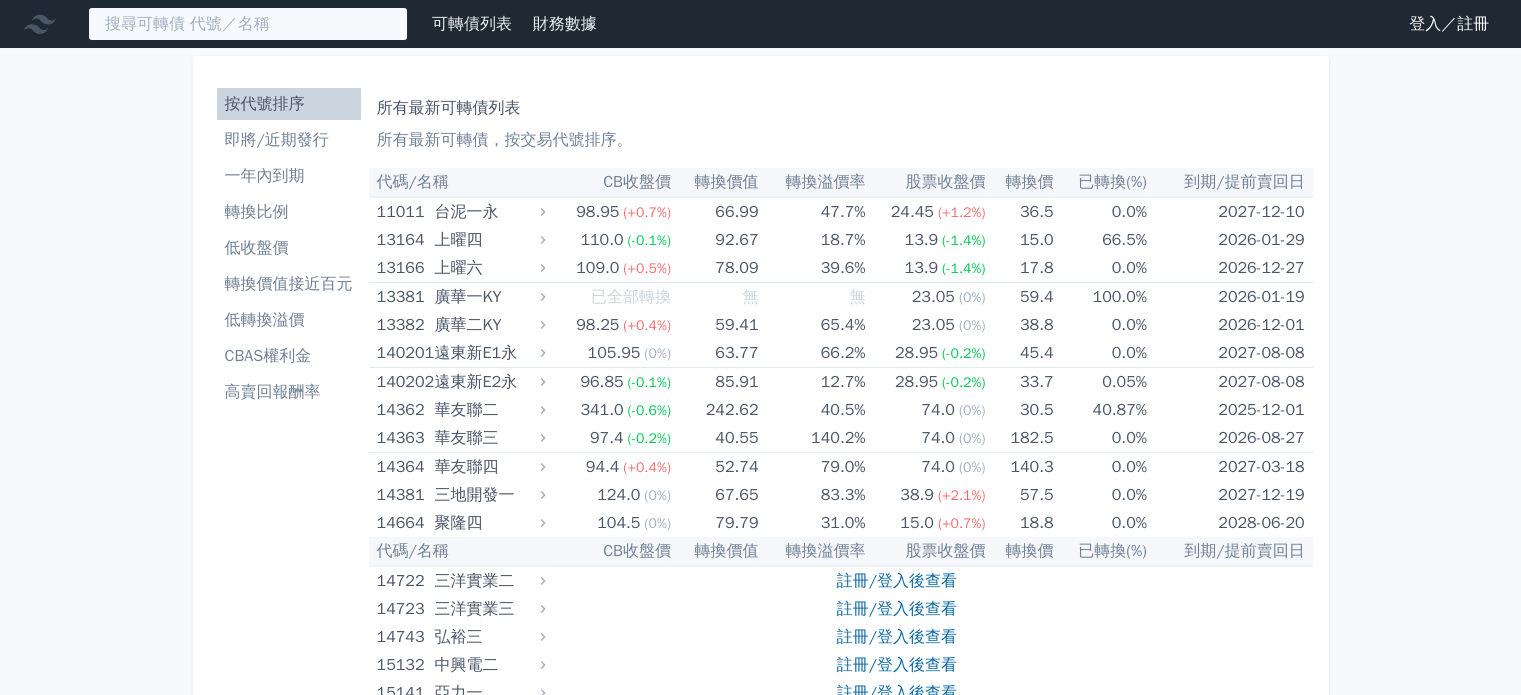 click at bounding box center (248, 24) 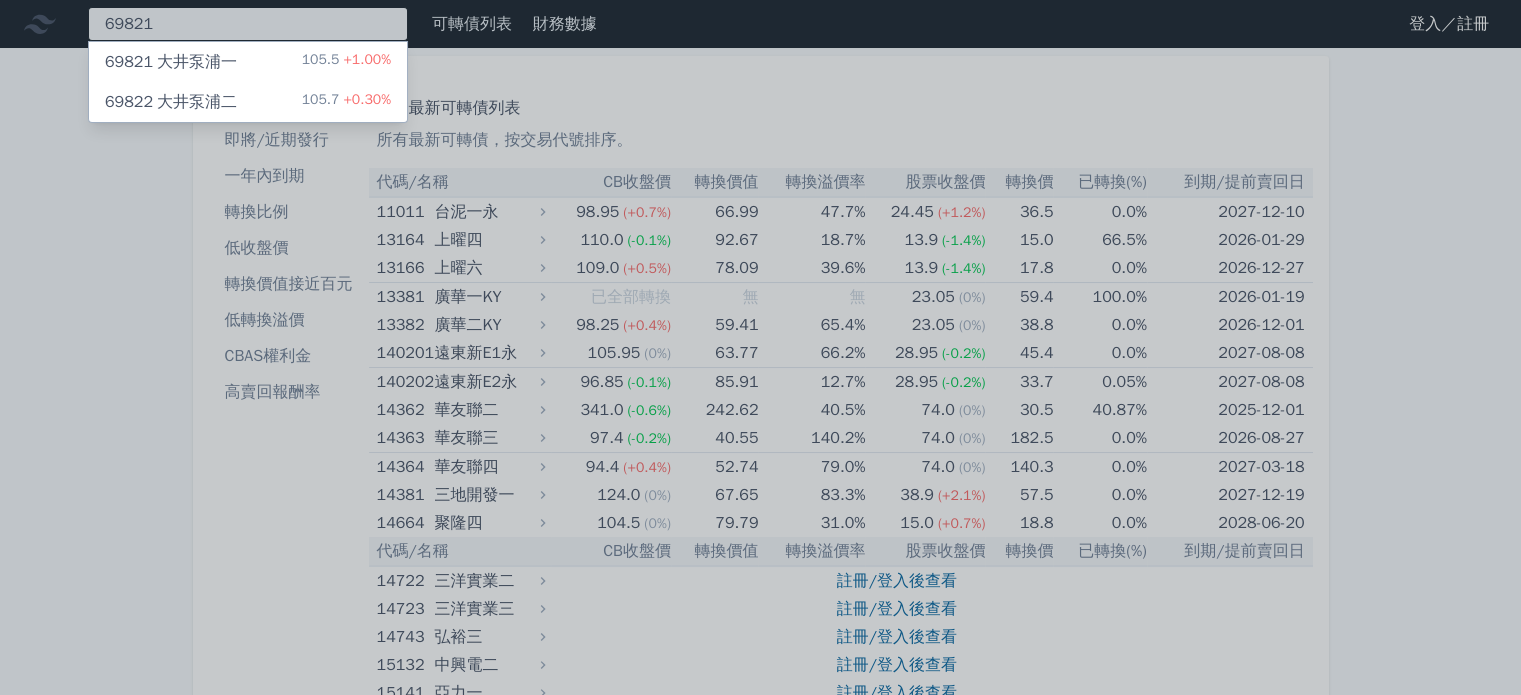 type on "69821" 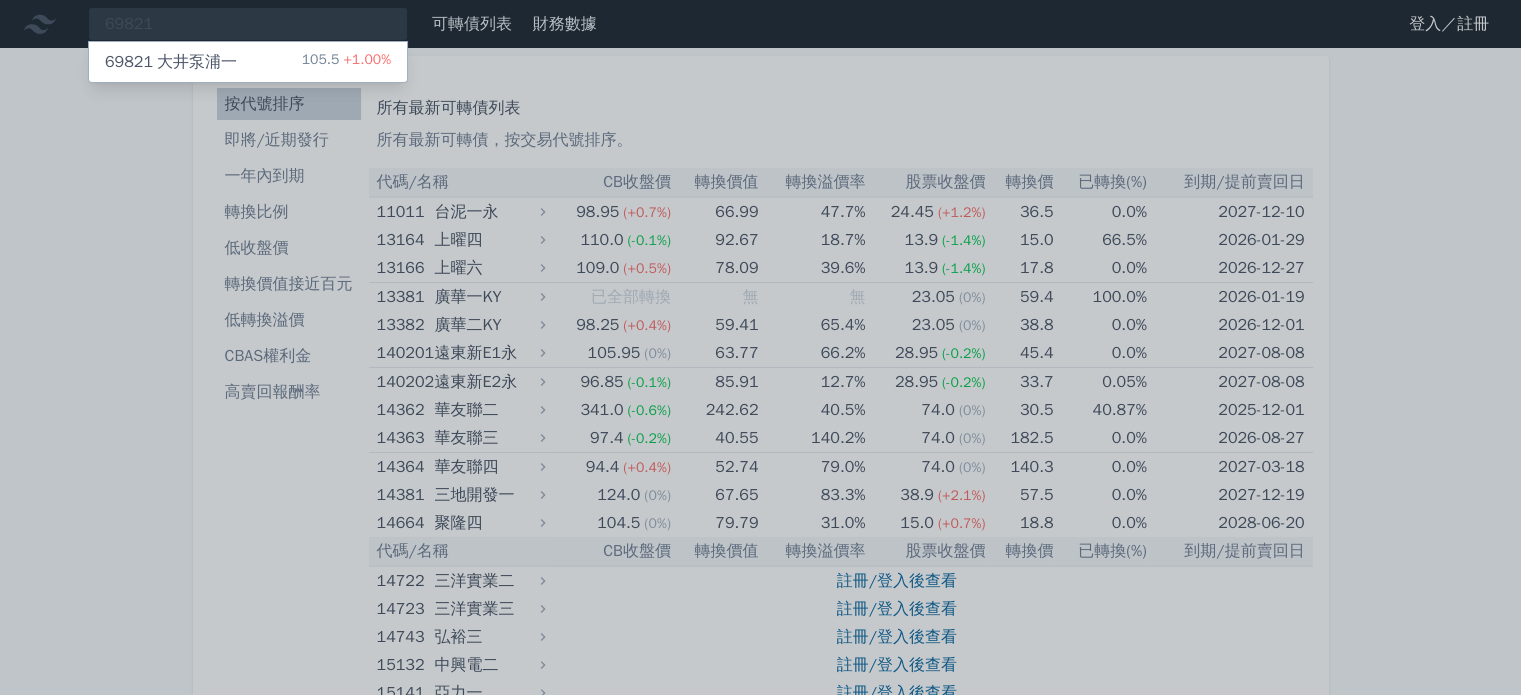 click on "69821 大井泵浦一" at bounding box center (171, 62) 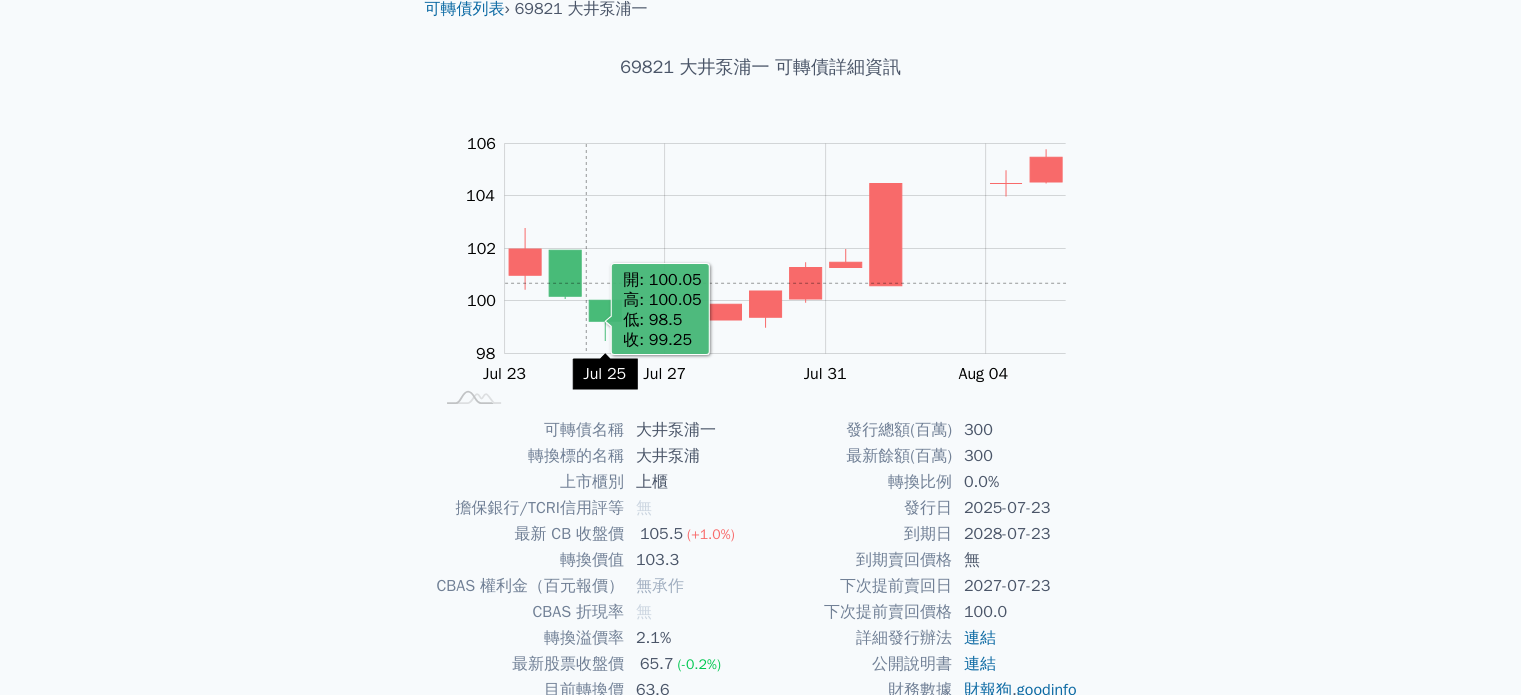 scroll, scrollTop: 0, scrollLeft: 0, axis: both 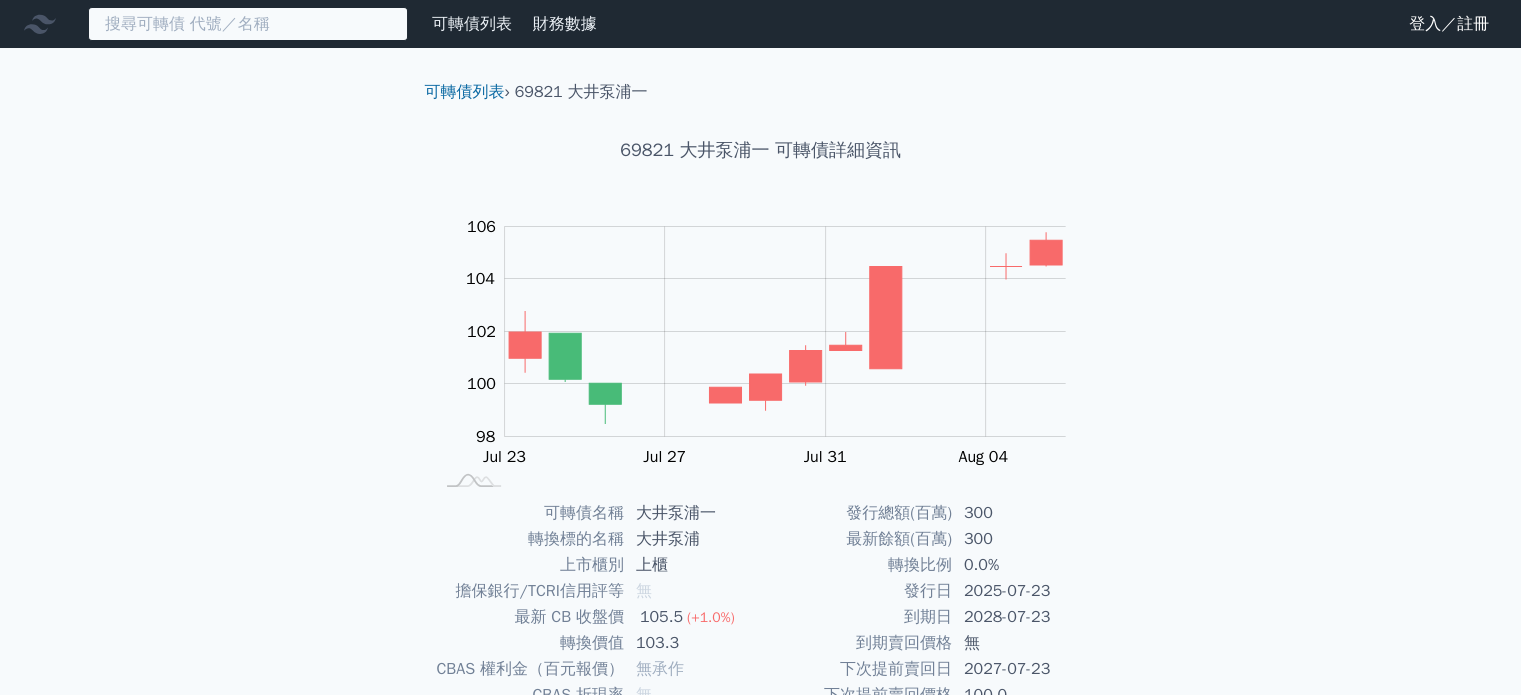 click at bounding box center (248, 24) 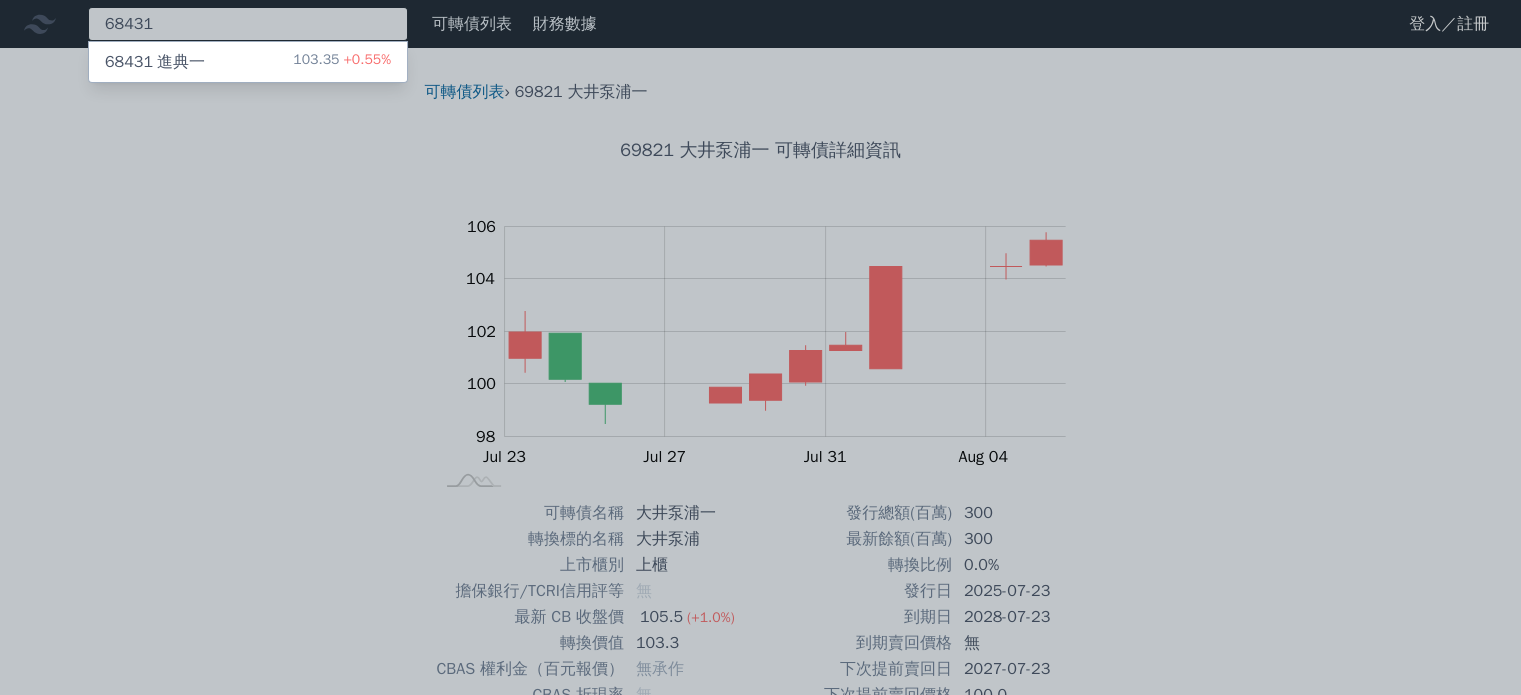 type on "68431" 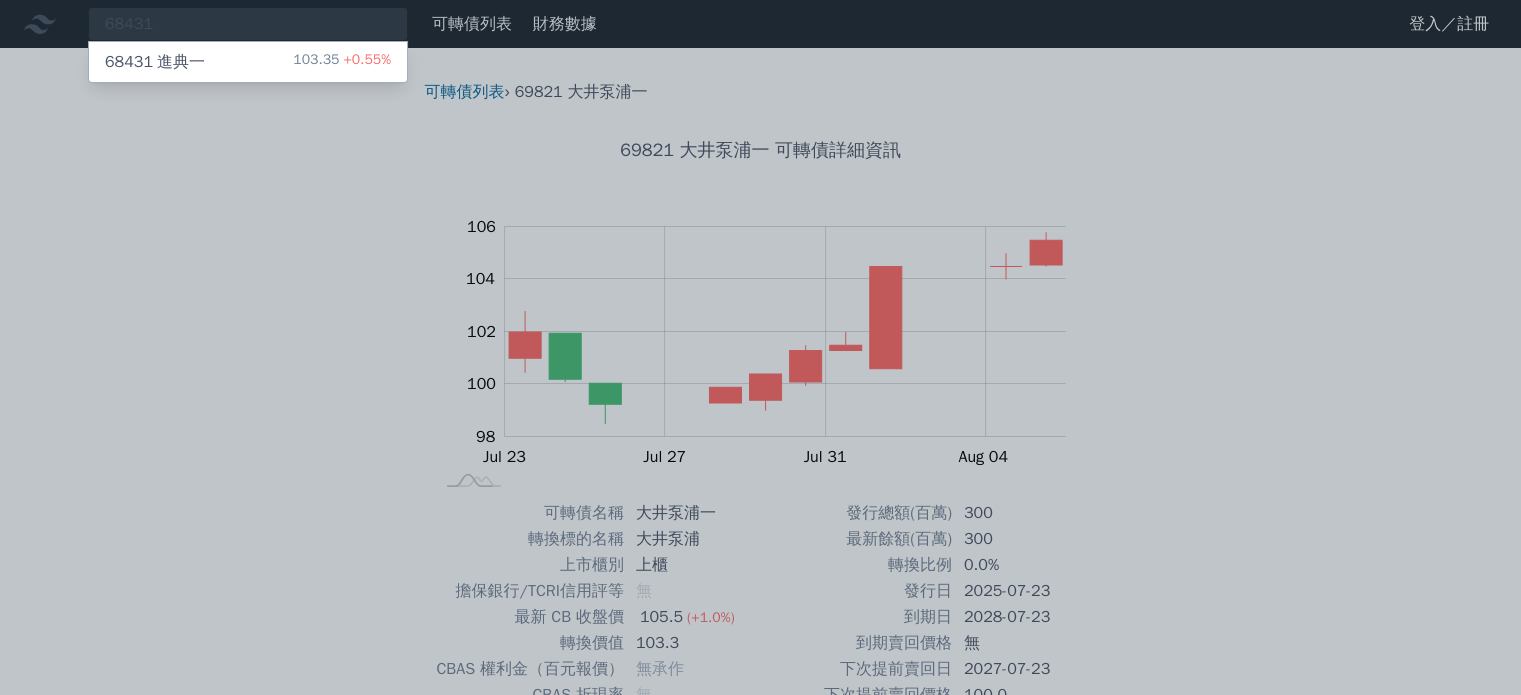 click on "[NUMBER] [COMPANY]一
103.35 +0.55%" at bounding box center [248, 62] 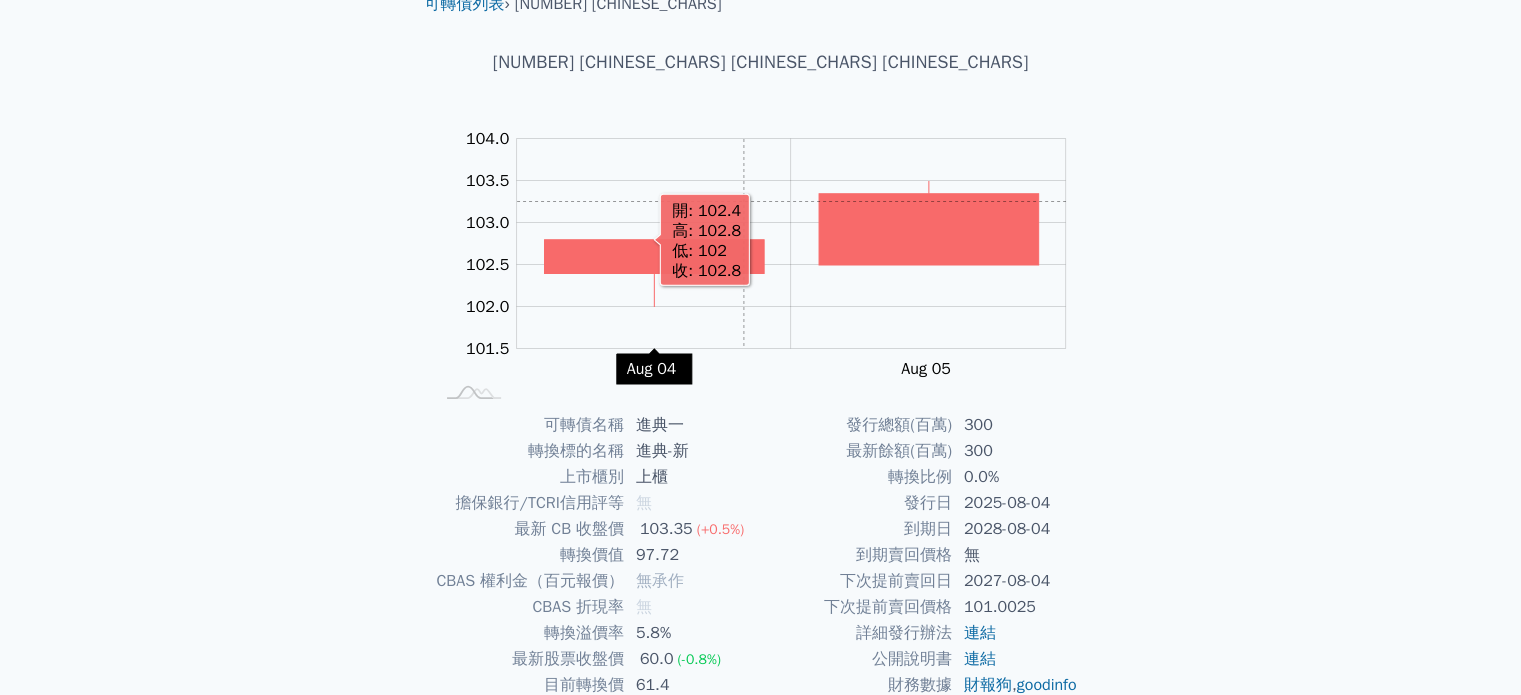 scroll, scrollTop: 231, scrollLeft: 0, axis: vertical 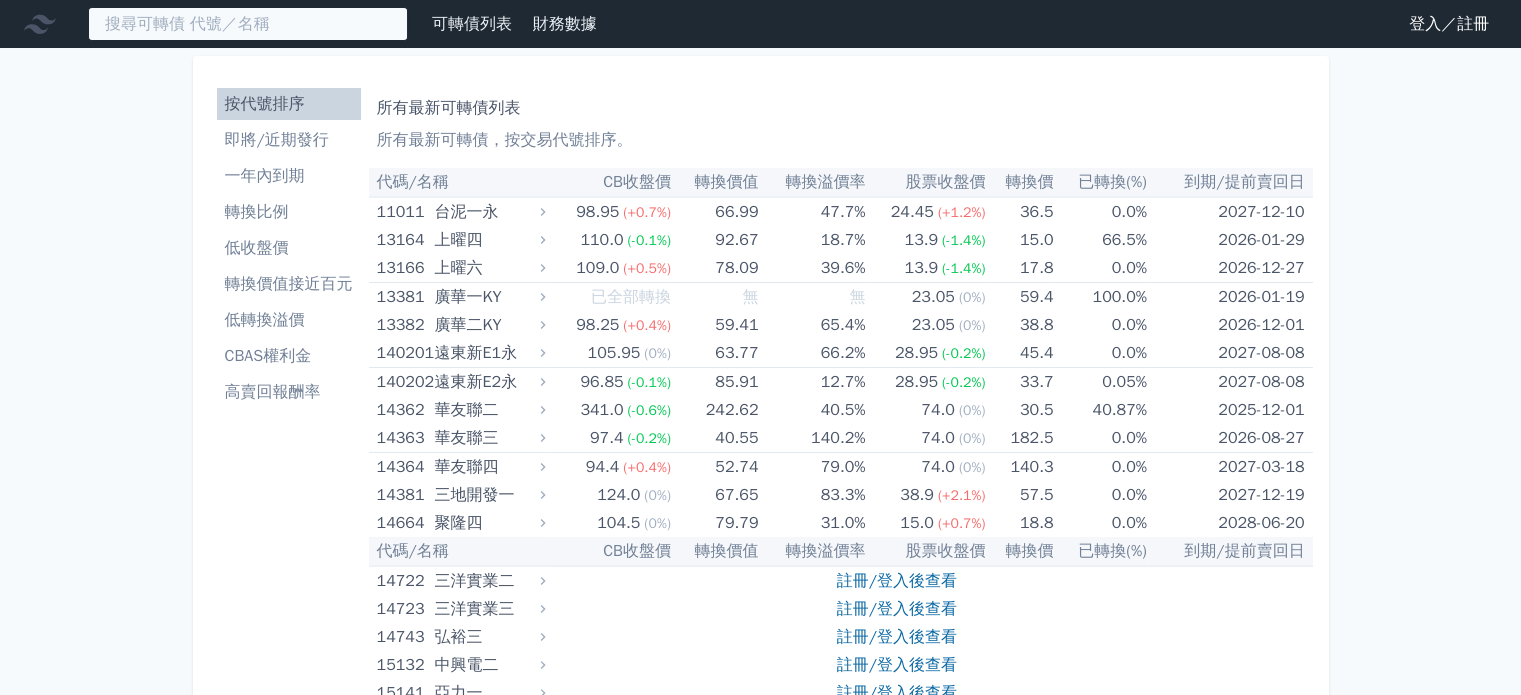 click at bounding box center [248, 24] 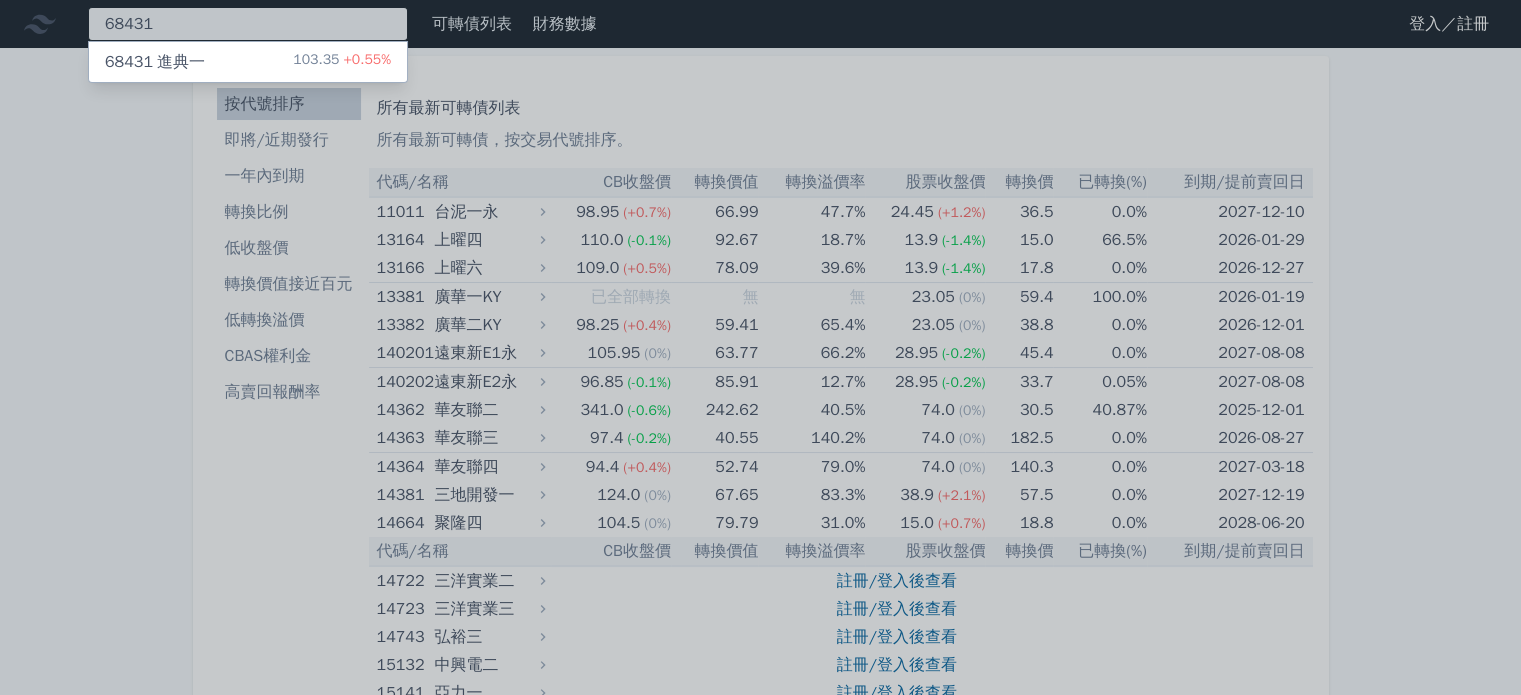 type on "68431" 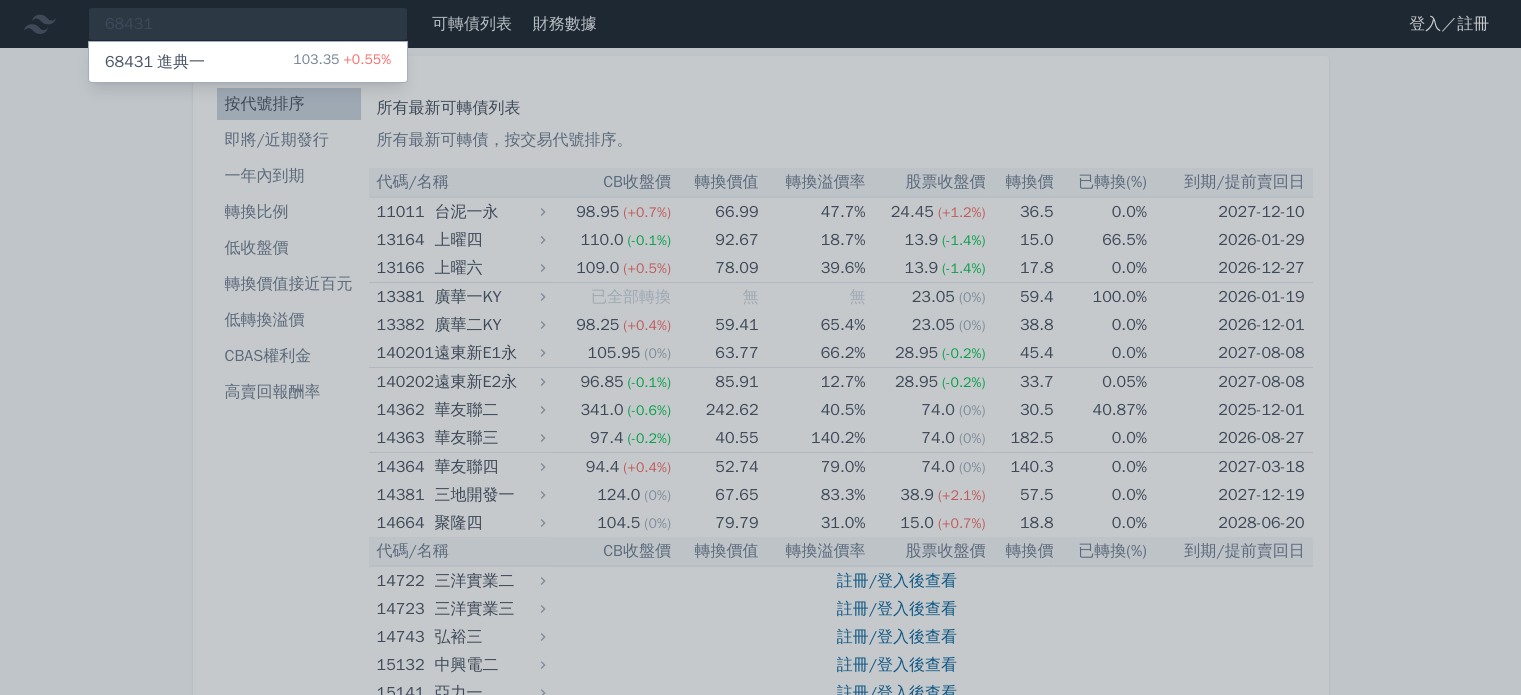 click on "[NUMBER] [COMPANY]一
103.35 +0.55%" at bounding box center (248, 62) 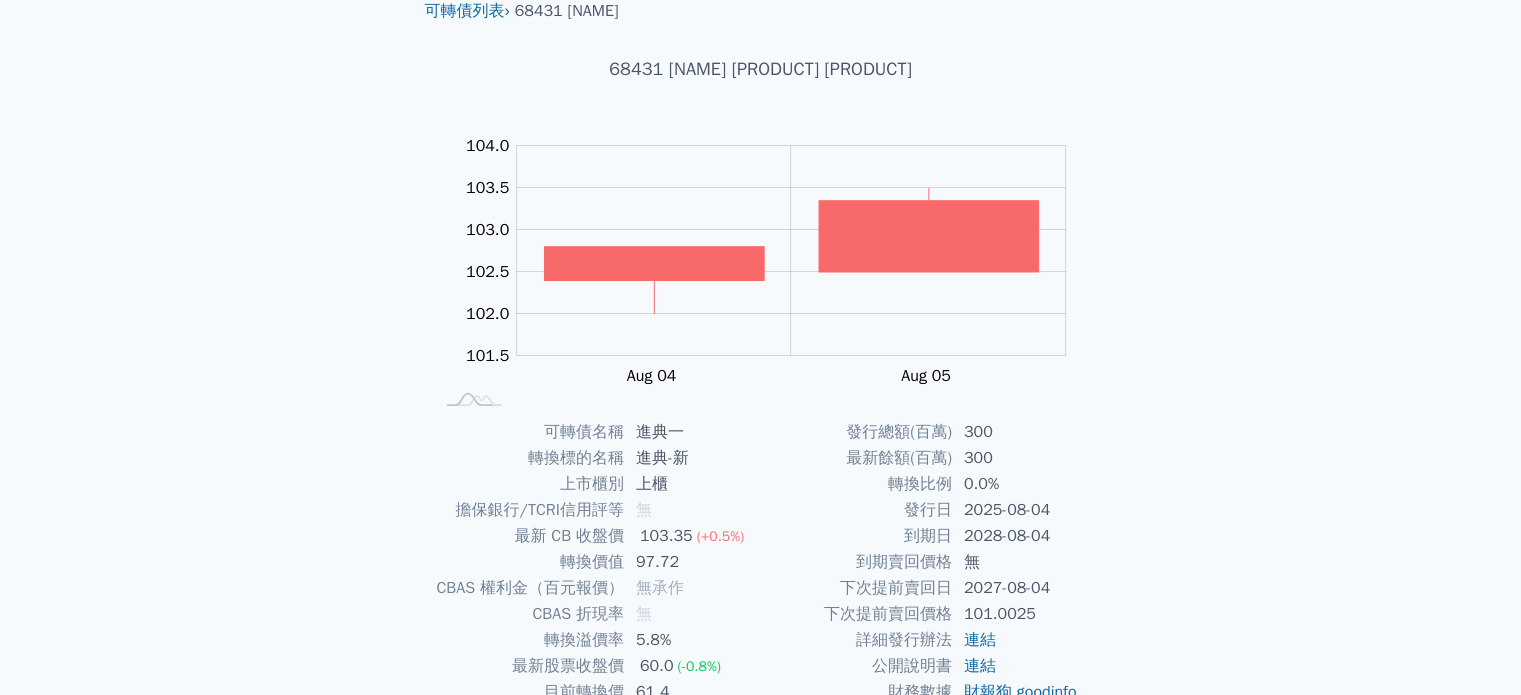 scroll, scrollTop: 0, scrollLeft: 0, axis: both 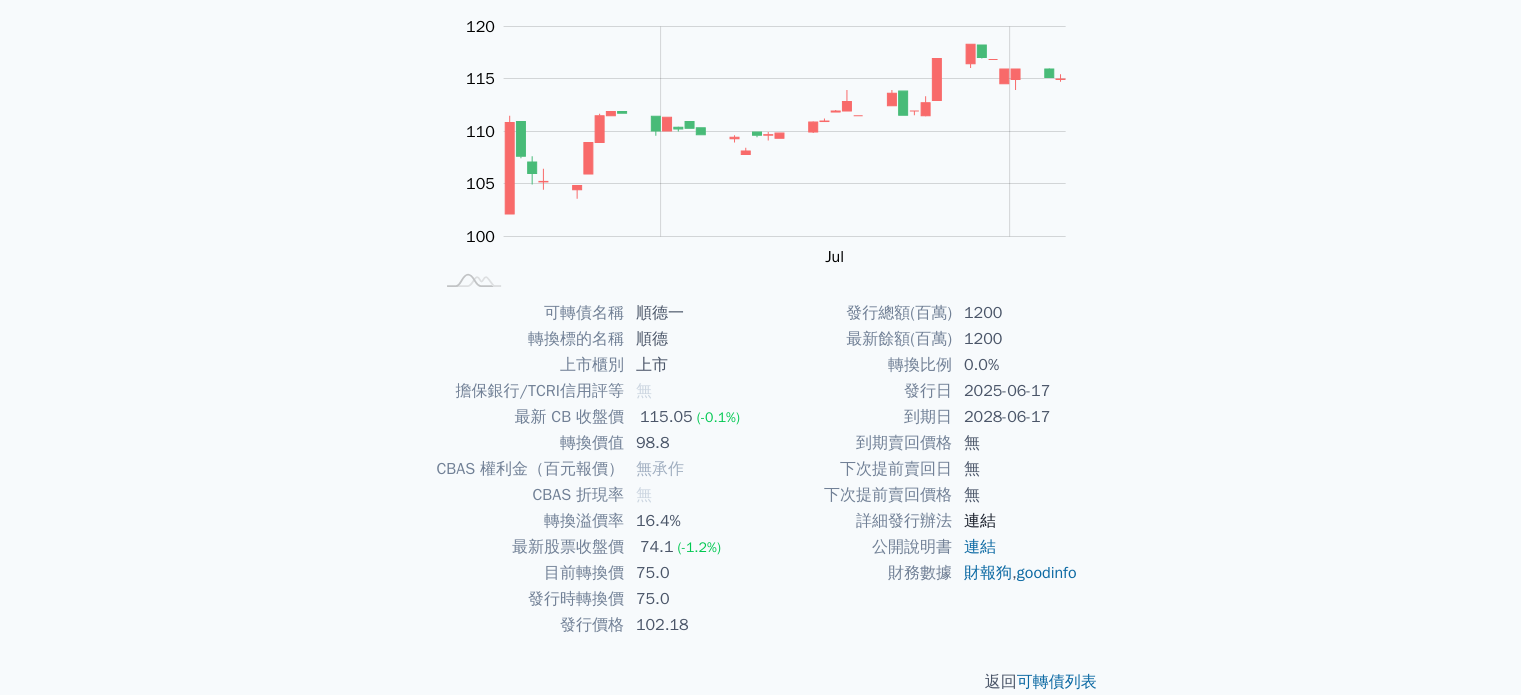 click on "連結" at bounding box center [980, 521] 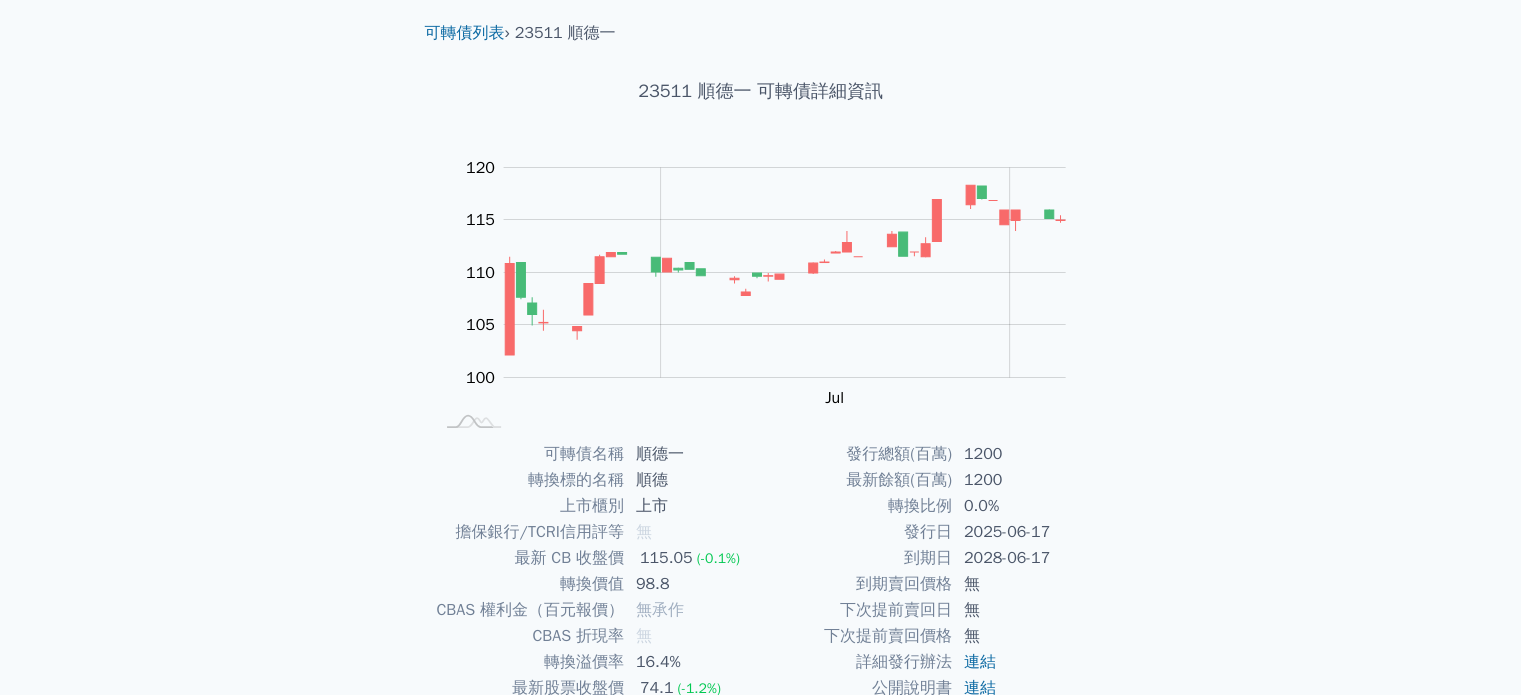 scroll, scrollTop: 0, scrollLeft: 0, axis: both 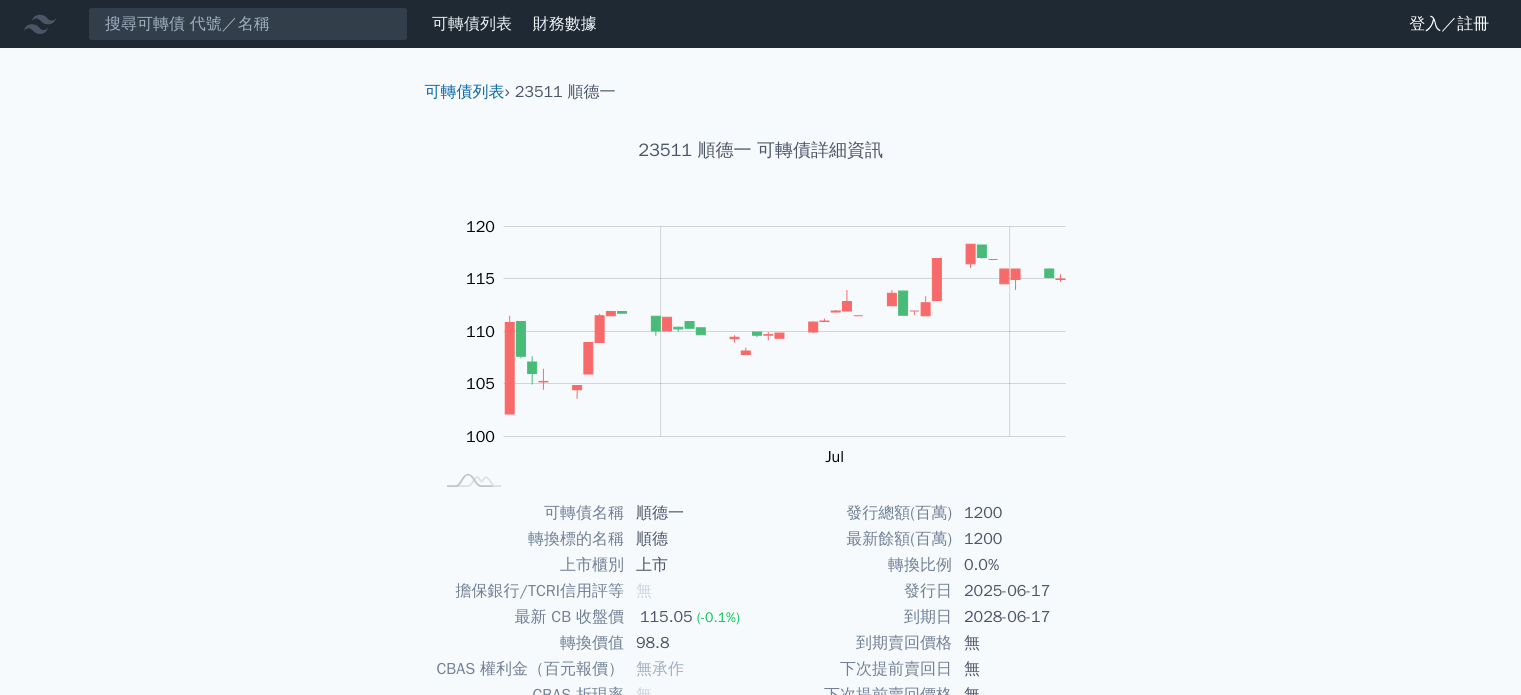 click on "可轉債列表
財務數據
可轉債列表
財務數據
登入／註冊
登入／註冊" at bounding box center (760, 24) 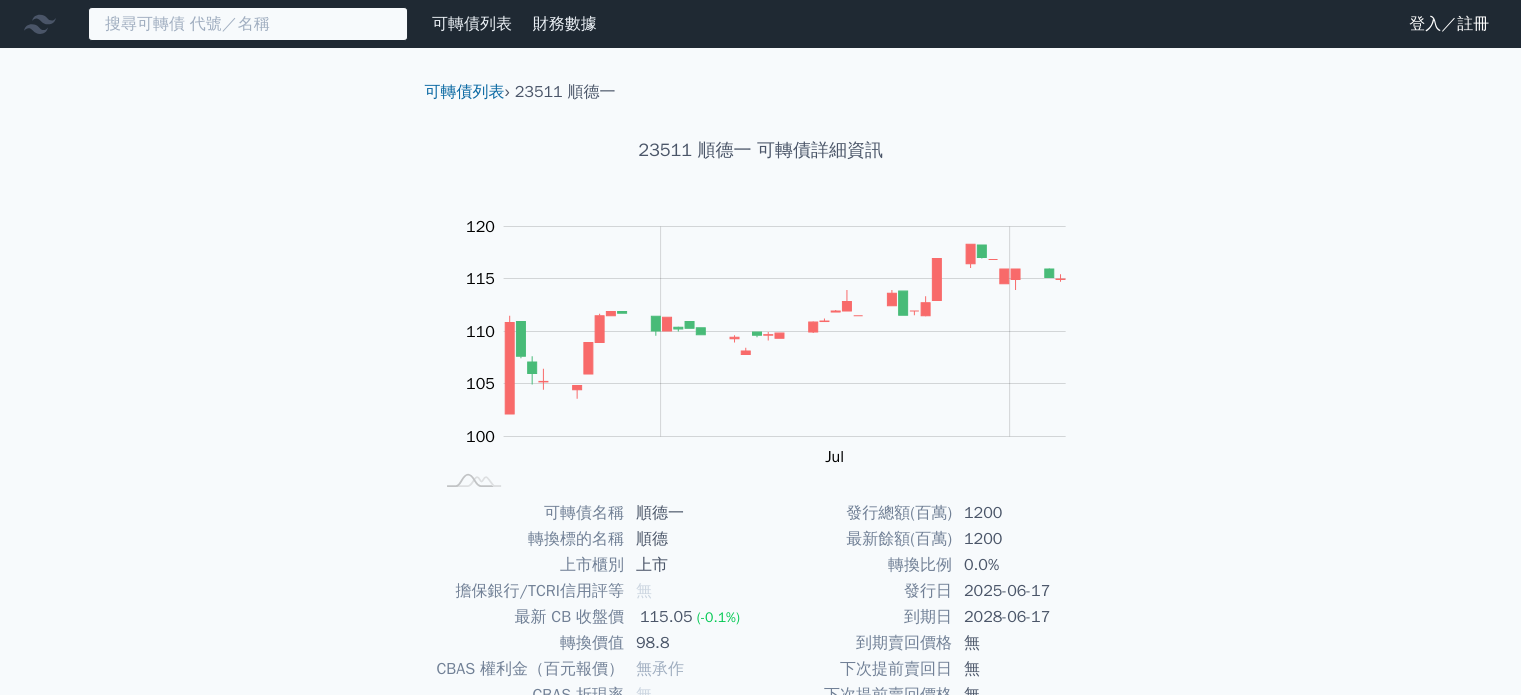 click at bounding box center [248, 24] 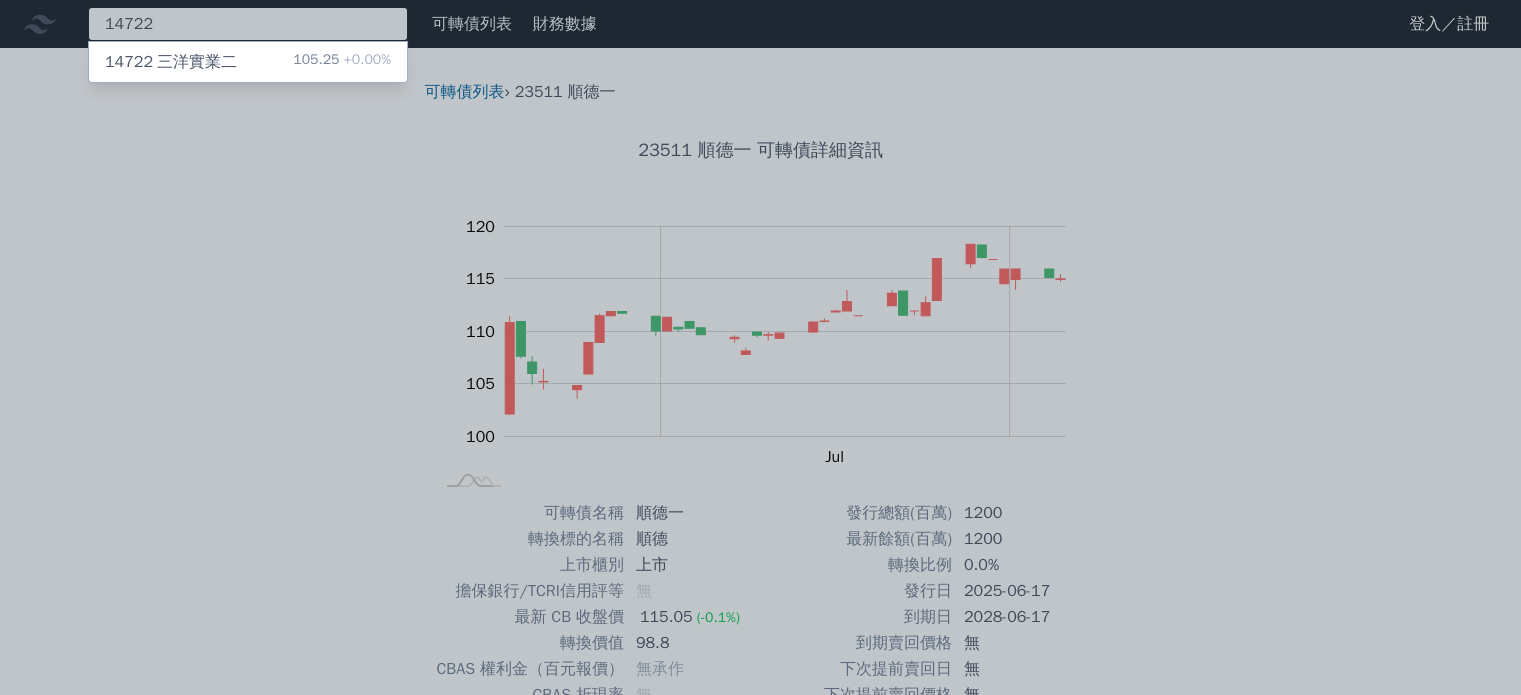 type on "14722" 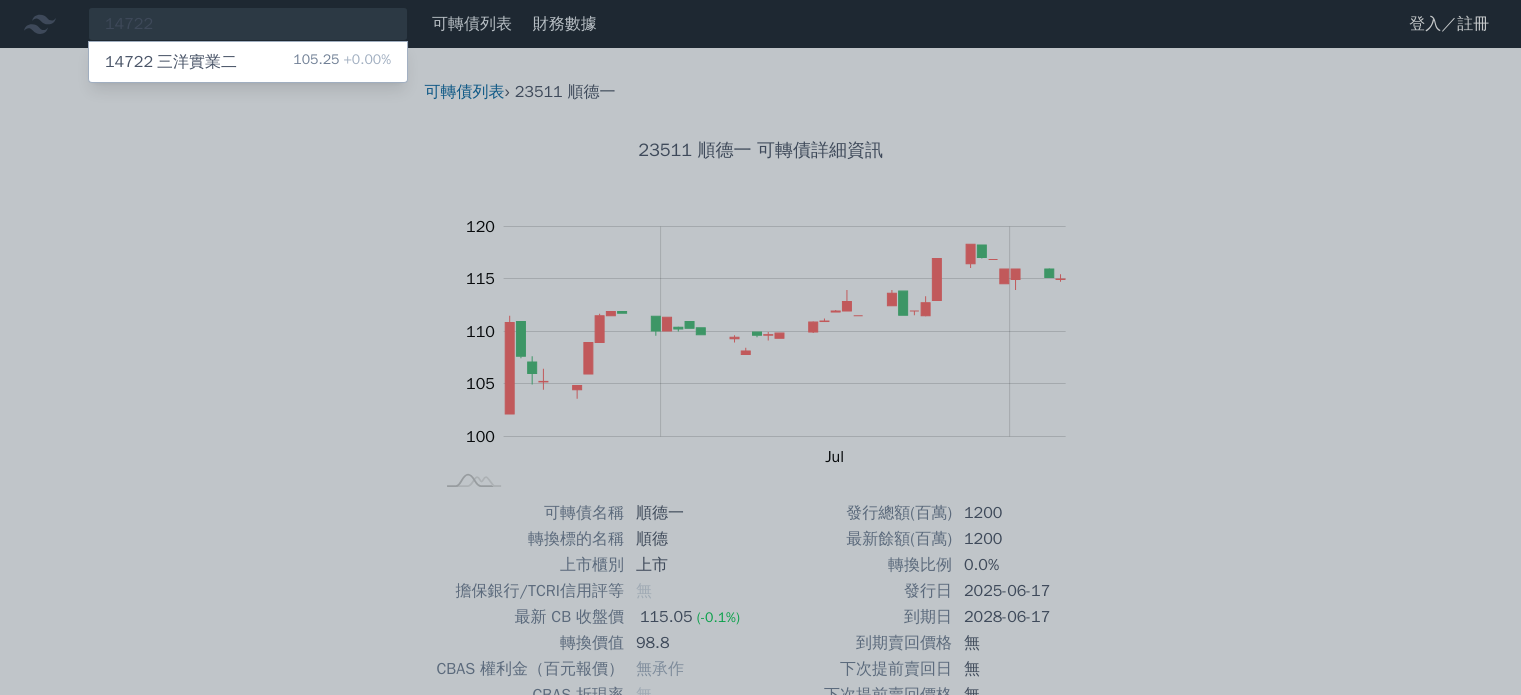 click on "105.25 +0.00%" at bounding box center (342, 62) 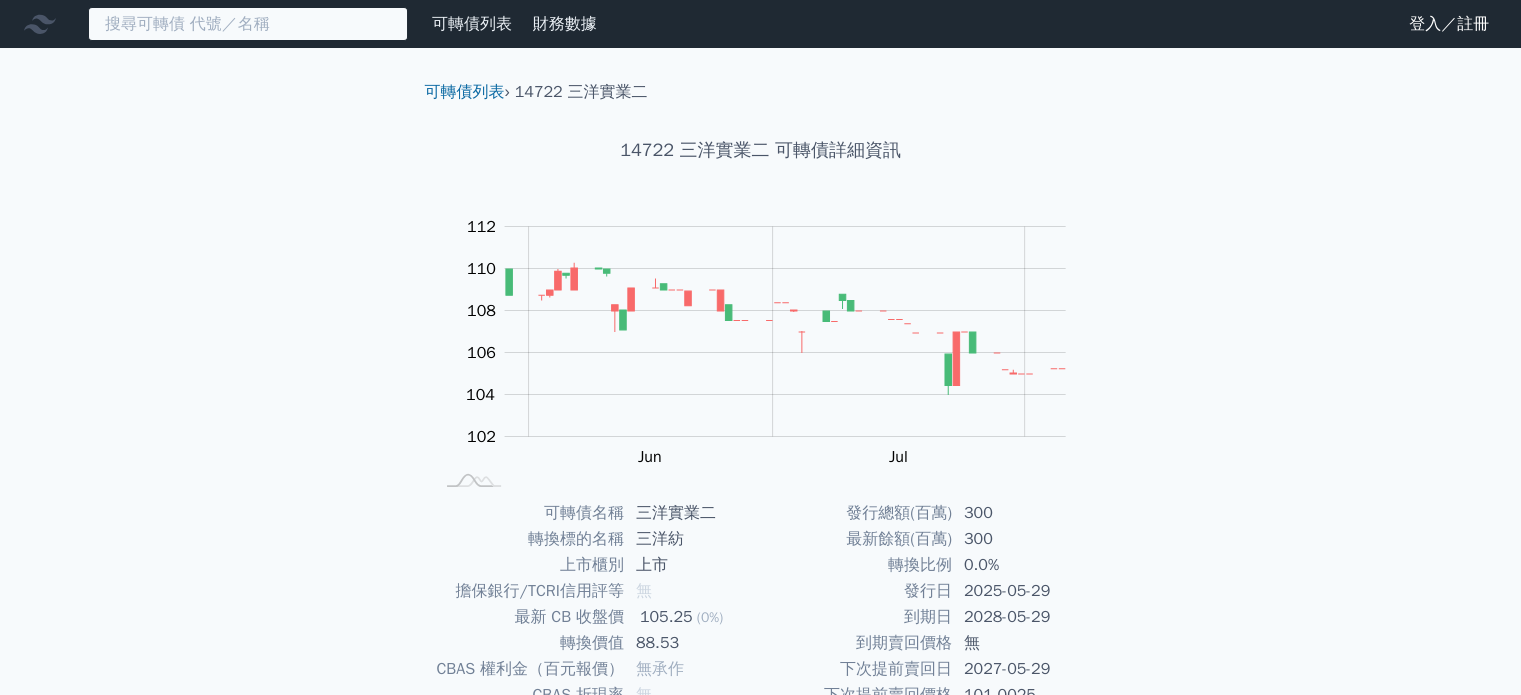 click at bounding box center [248, 24] 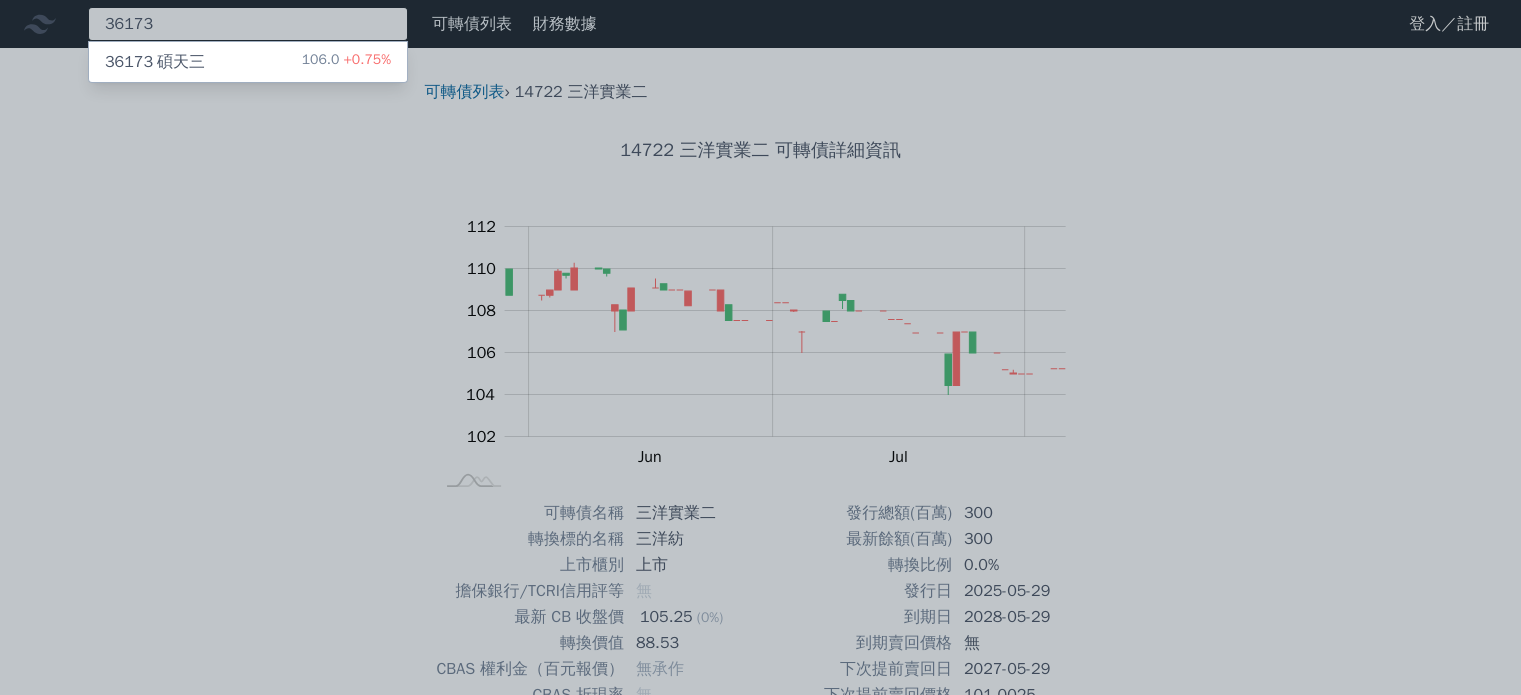 type on "36173" 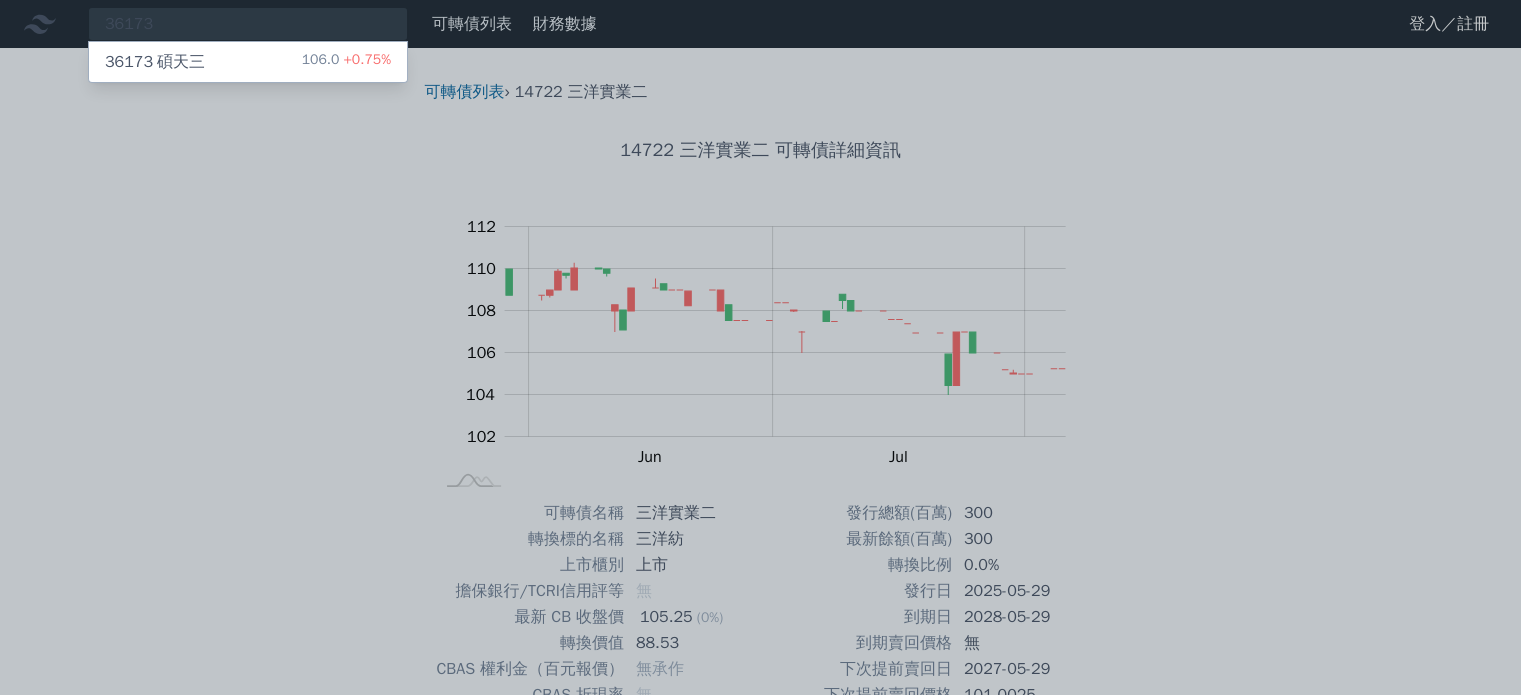 click on "36173 碩天三
106.0 +0.75%" at bounding box center (248, 62) 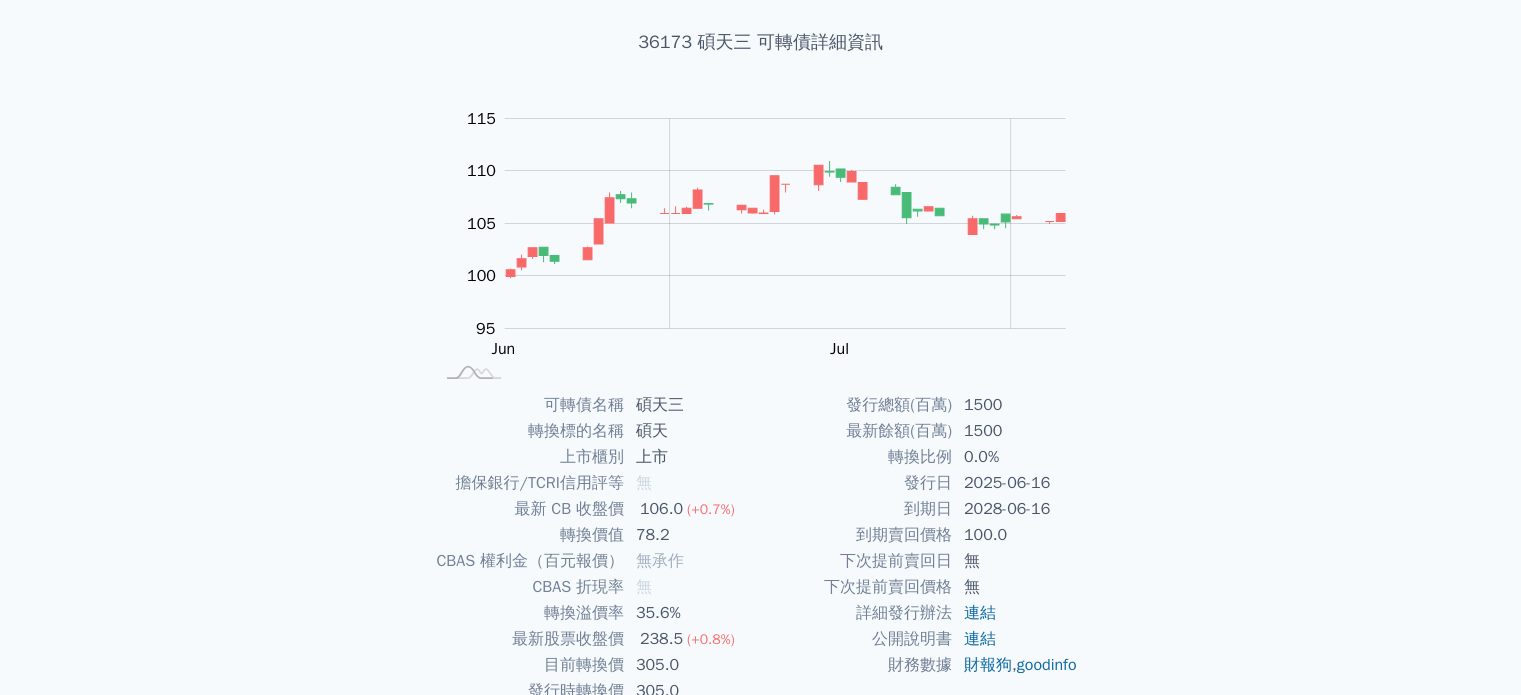 scroll, scrollTop: 0, scrollLeft: 0, axis: both 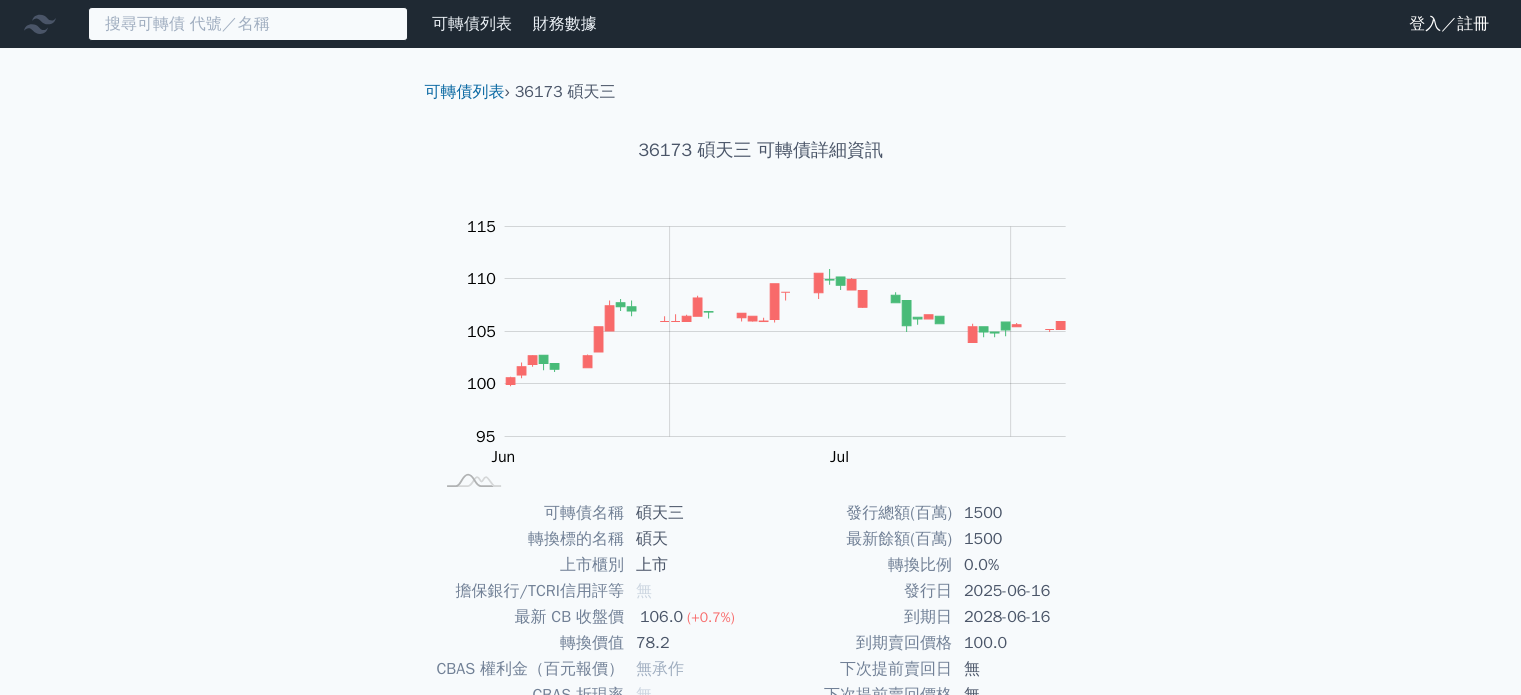 click at bounding box center [248, 24] 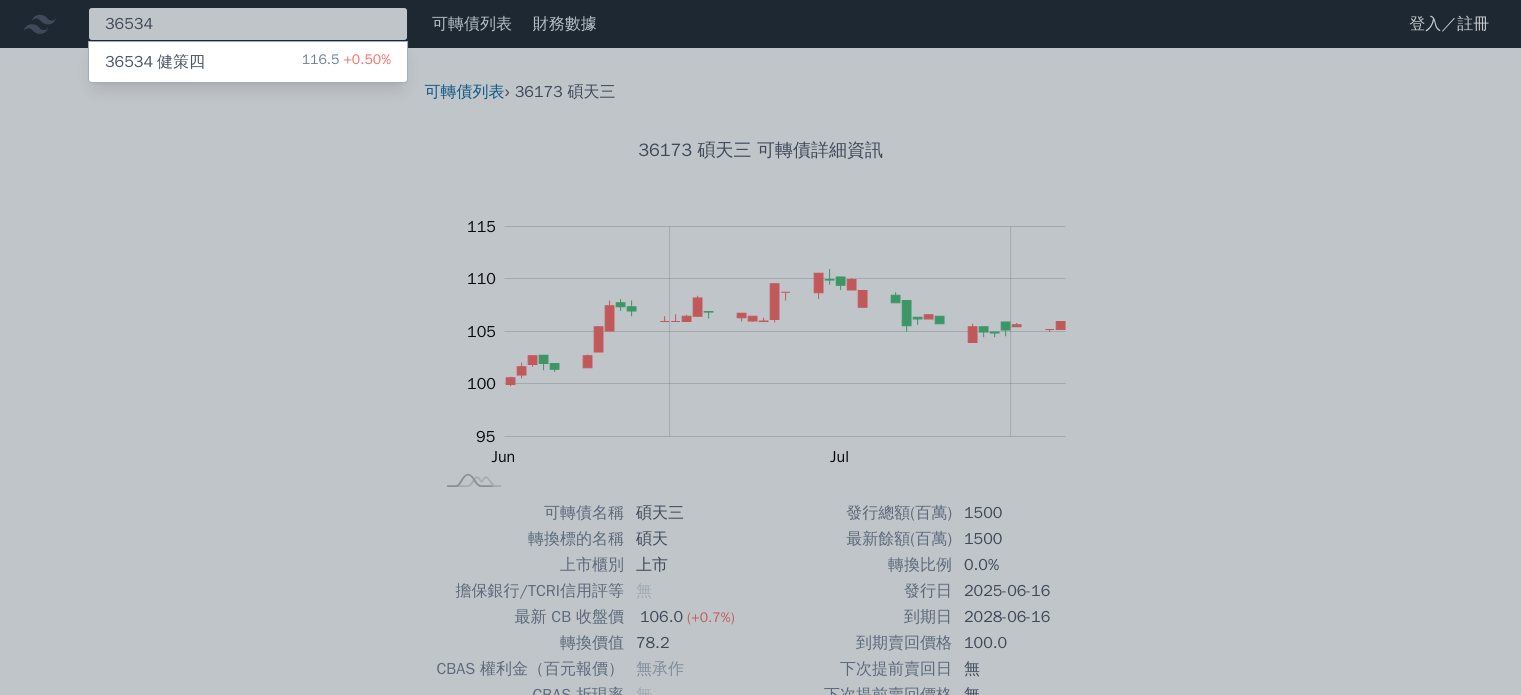 type on "36534" 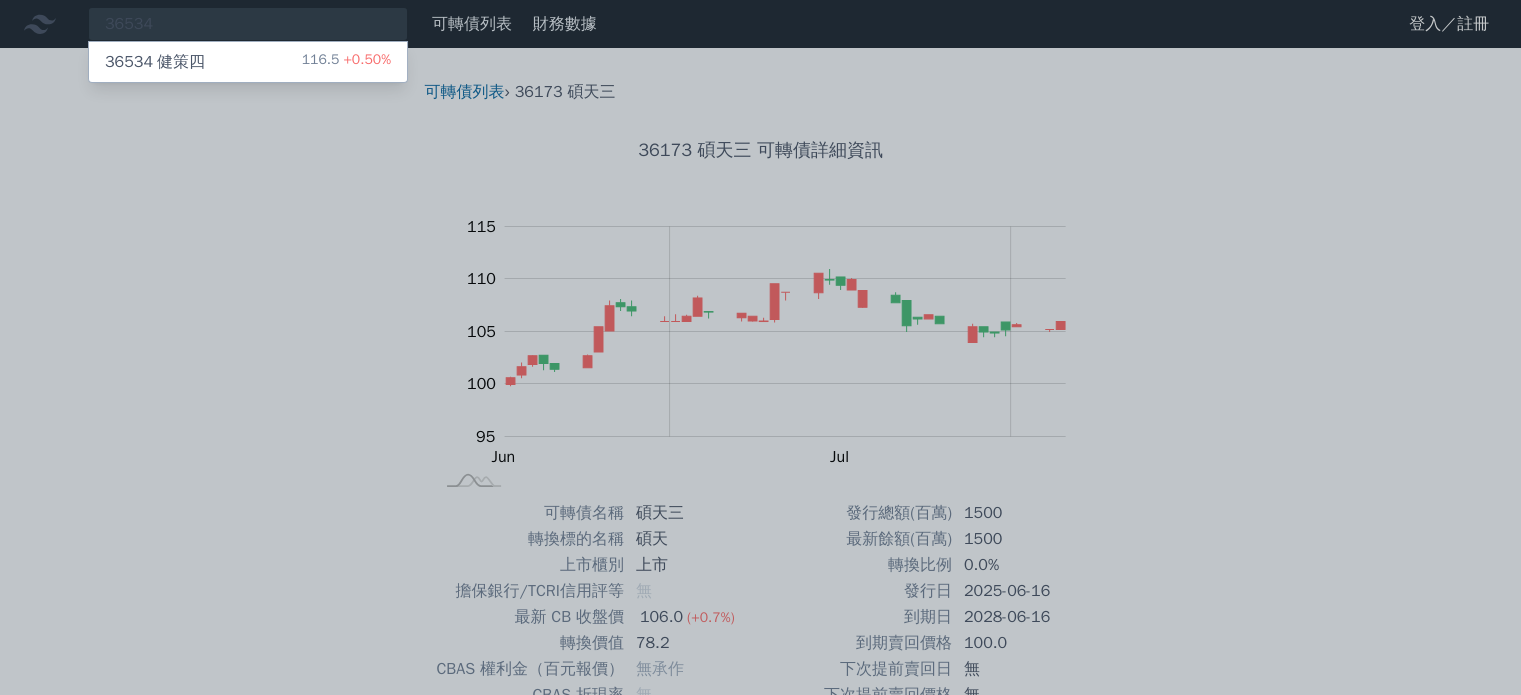 drag, startPoint x: 332, startPoint y: 55, endPoint x: 349, endPoint y: 44, distance: 20.248457 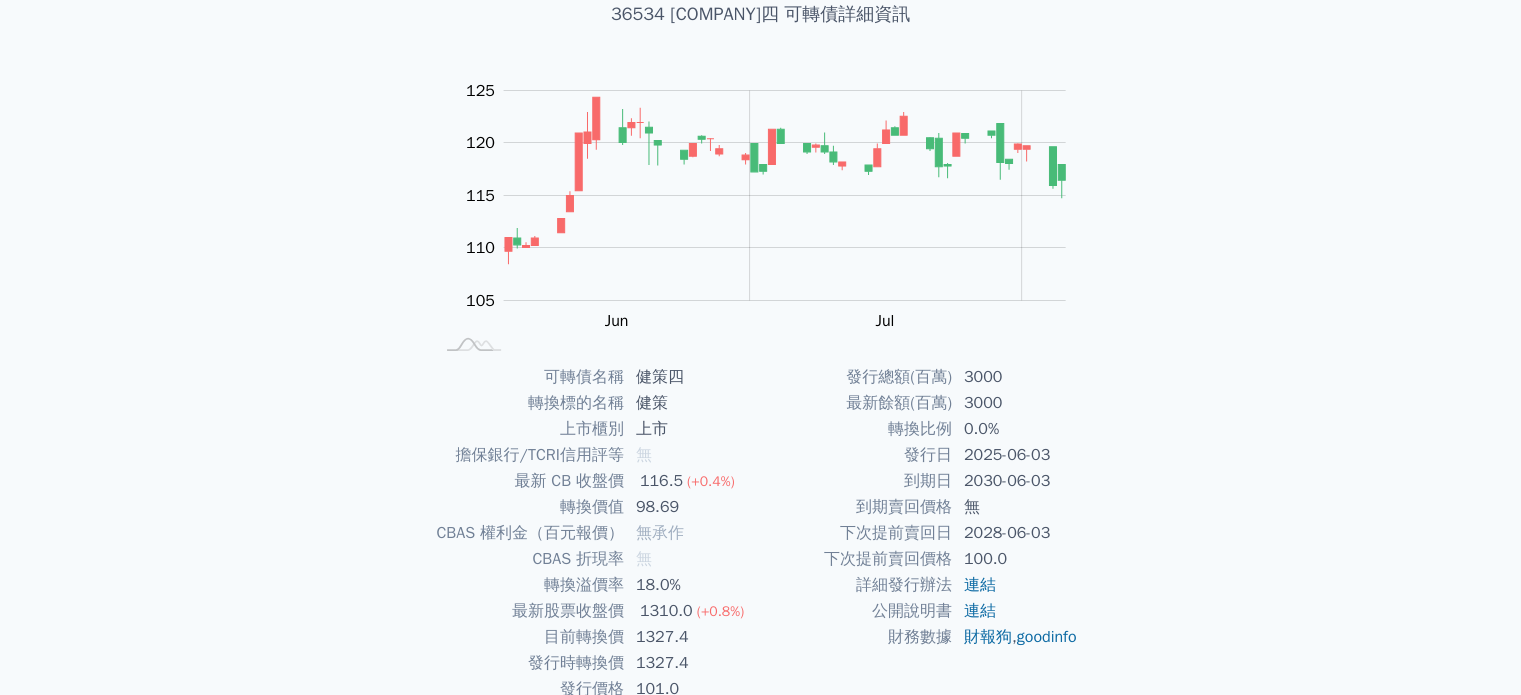 scroll, scrollTop: 0, scrollLeft: 0, axis: both 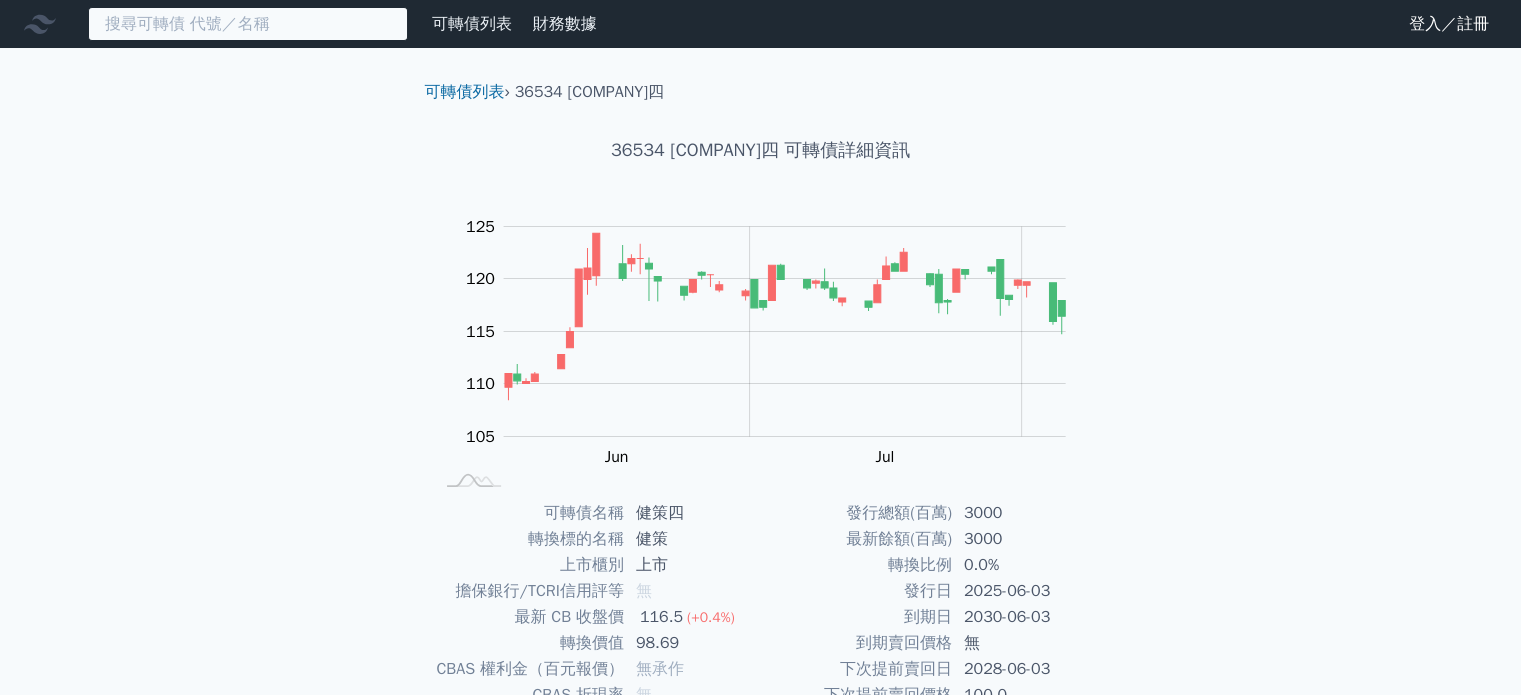 click at bounding box center (248, 24) 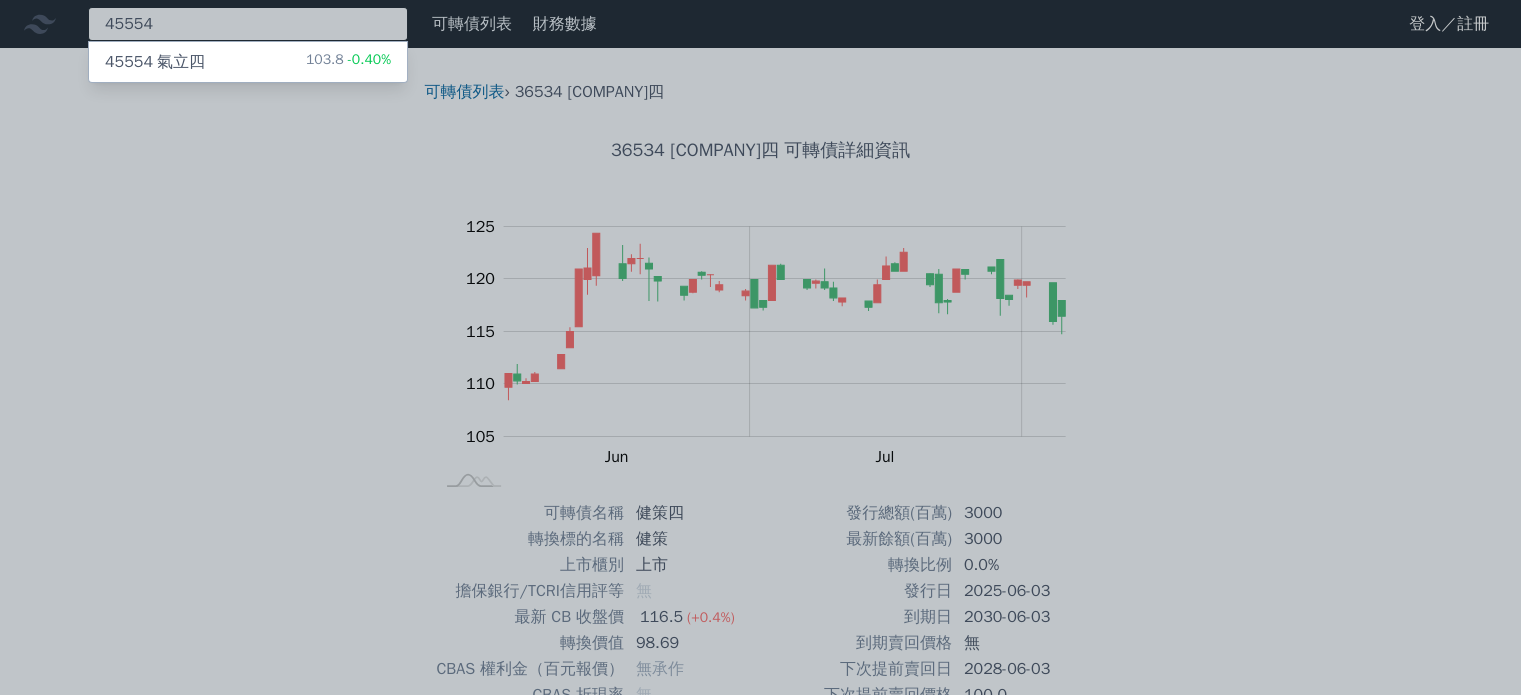 type on "45554" 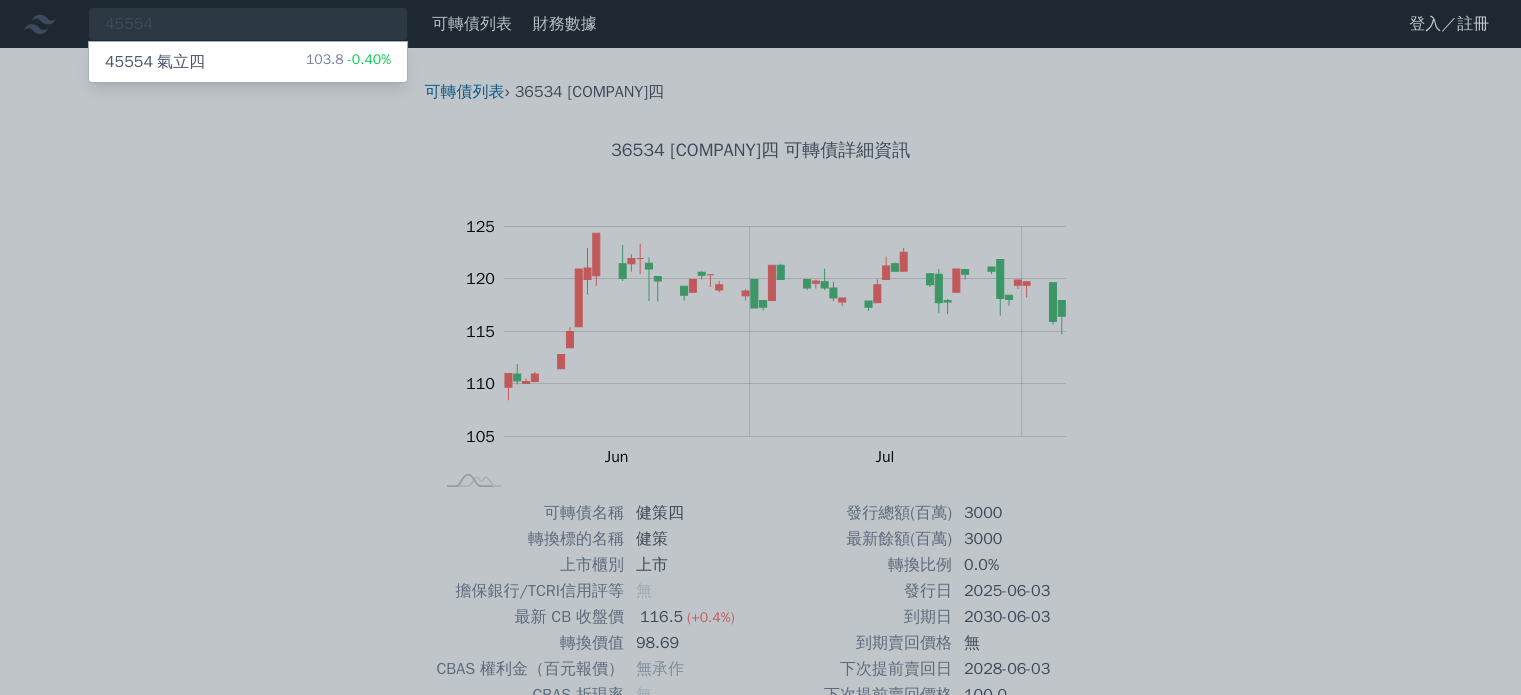 click on "45554 [COMPANY]四
103.8 -0.40%" at bounding box center (248, 62) 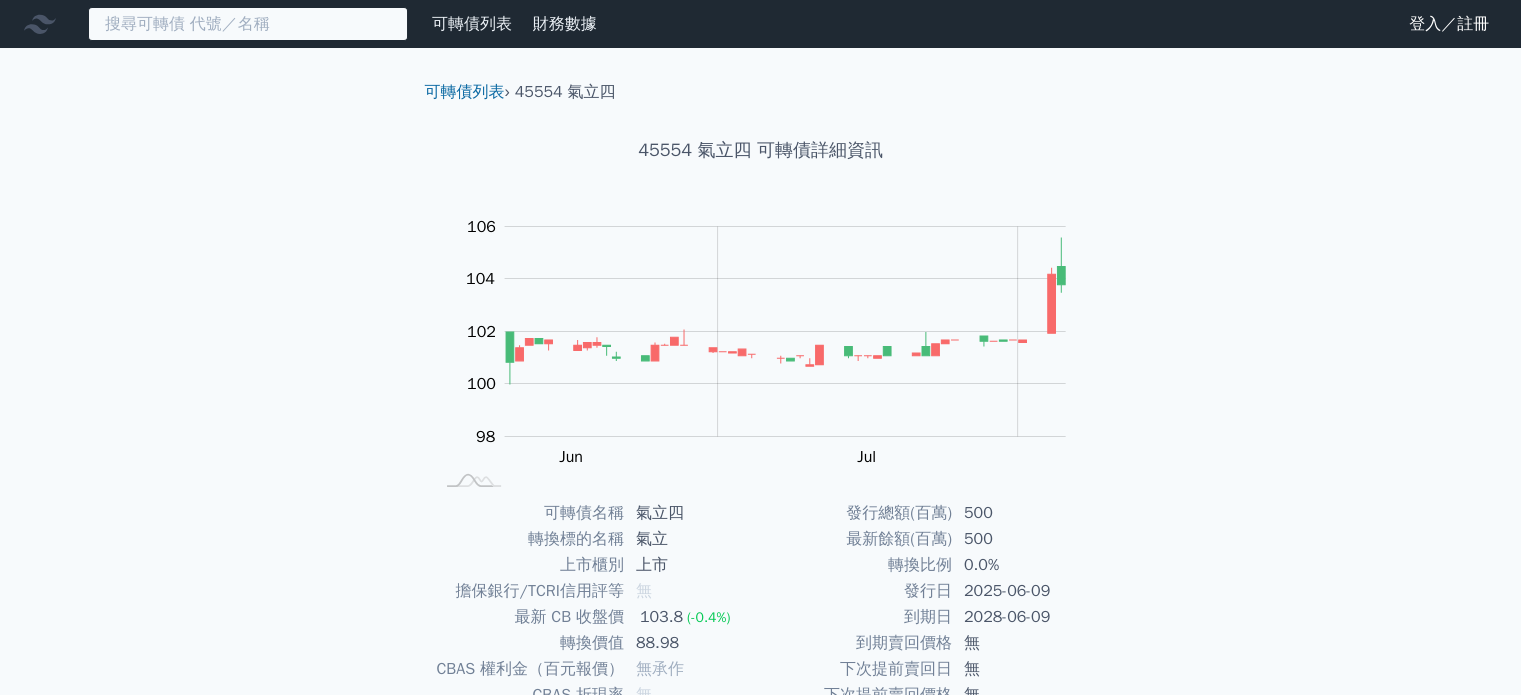click at bounding box center (248, 24) 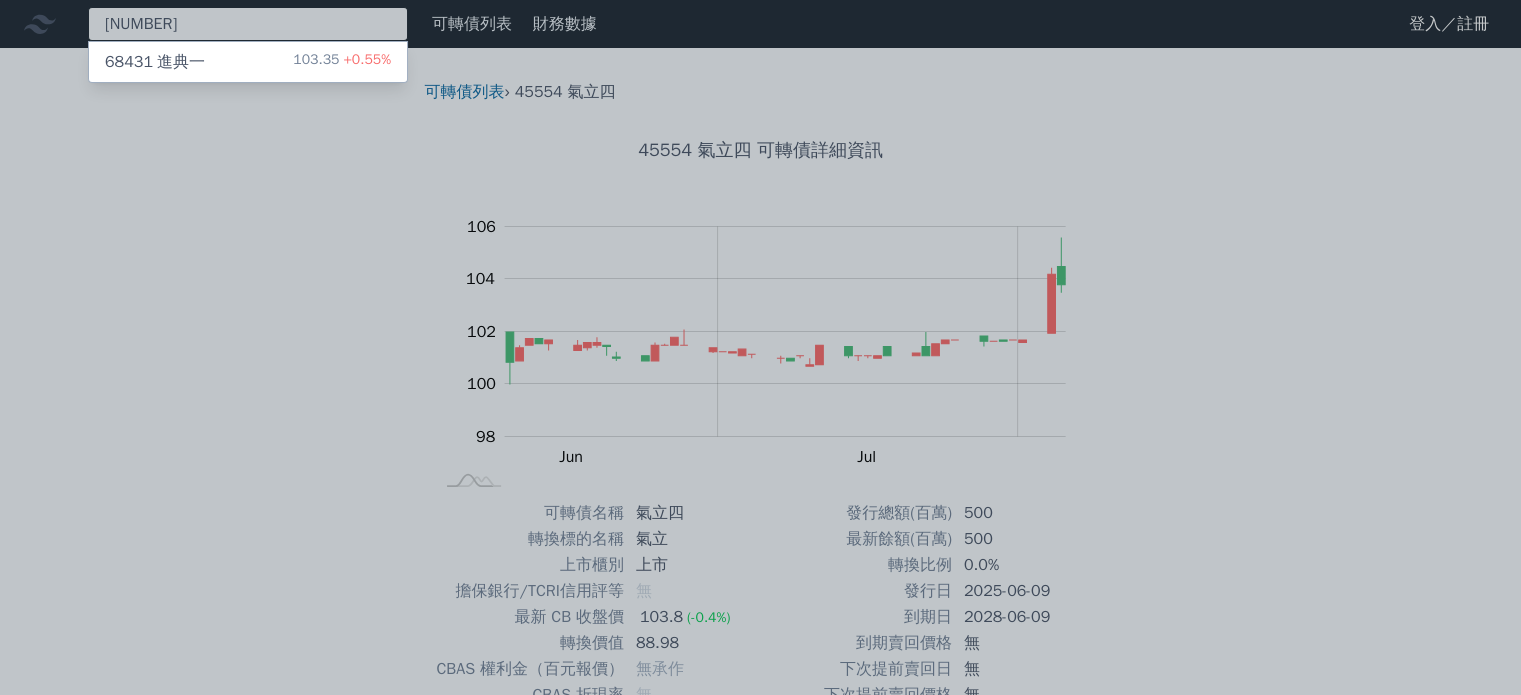 type on "[NUMBER]" 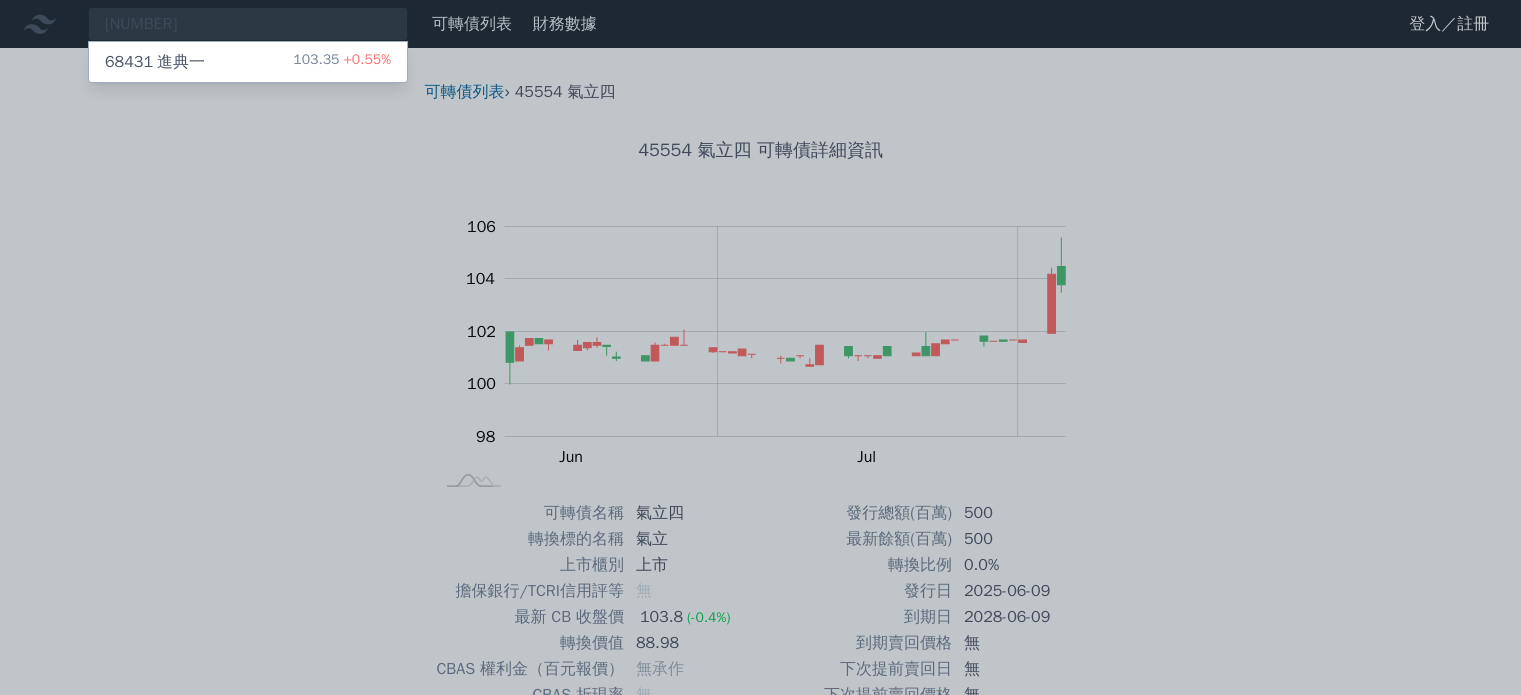 click on "[NUMBER] [COMPANY]一
103.35 +0.55%" at bounding box center [248, 62] 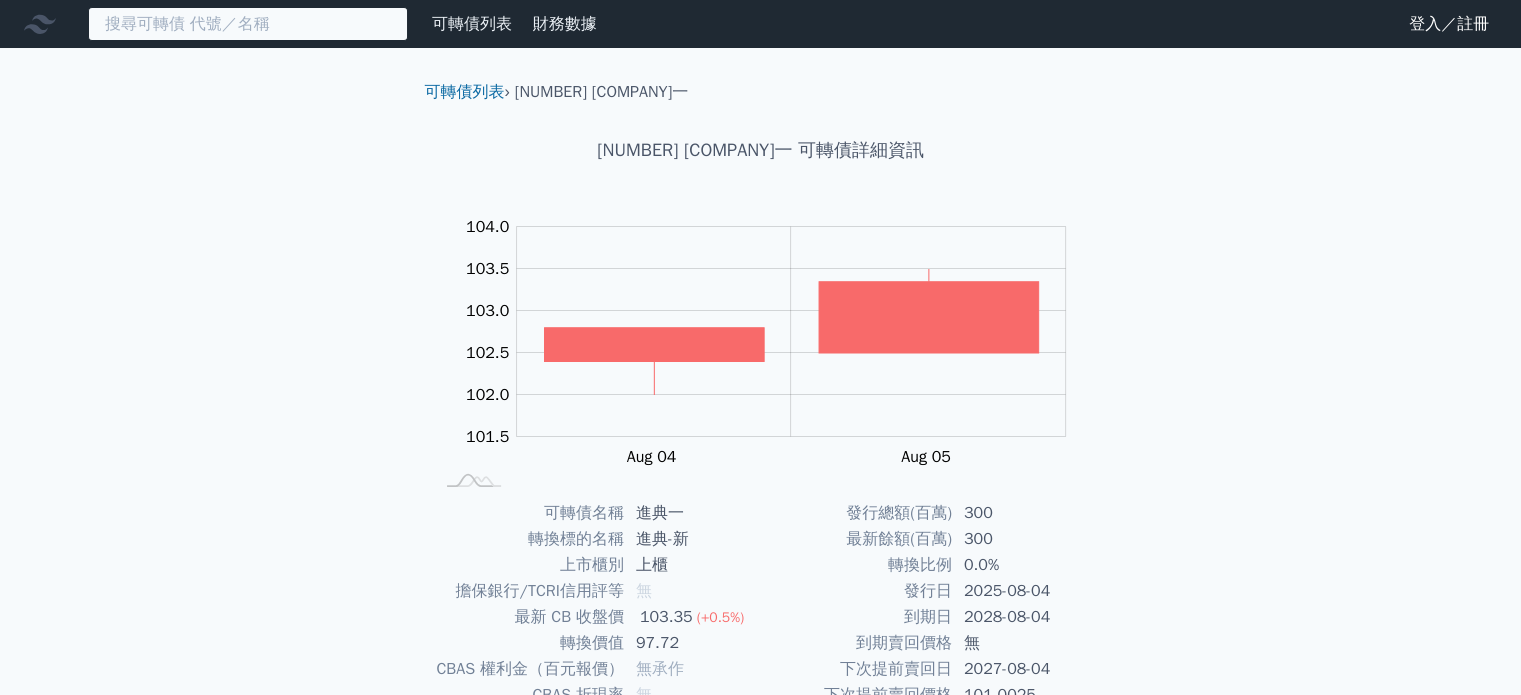 click at bounding box center (248, 24) 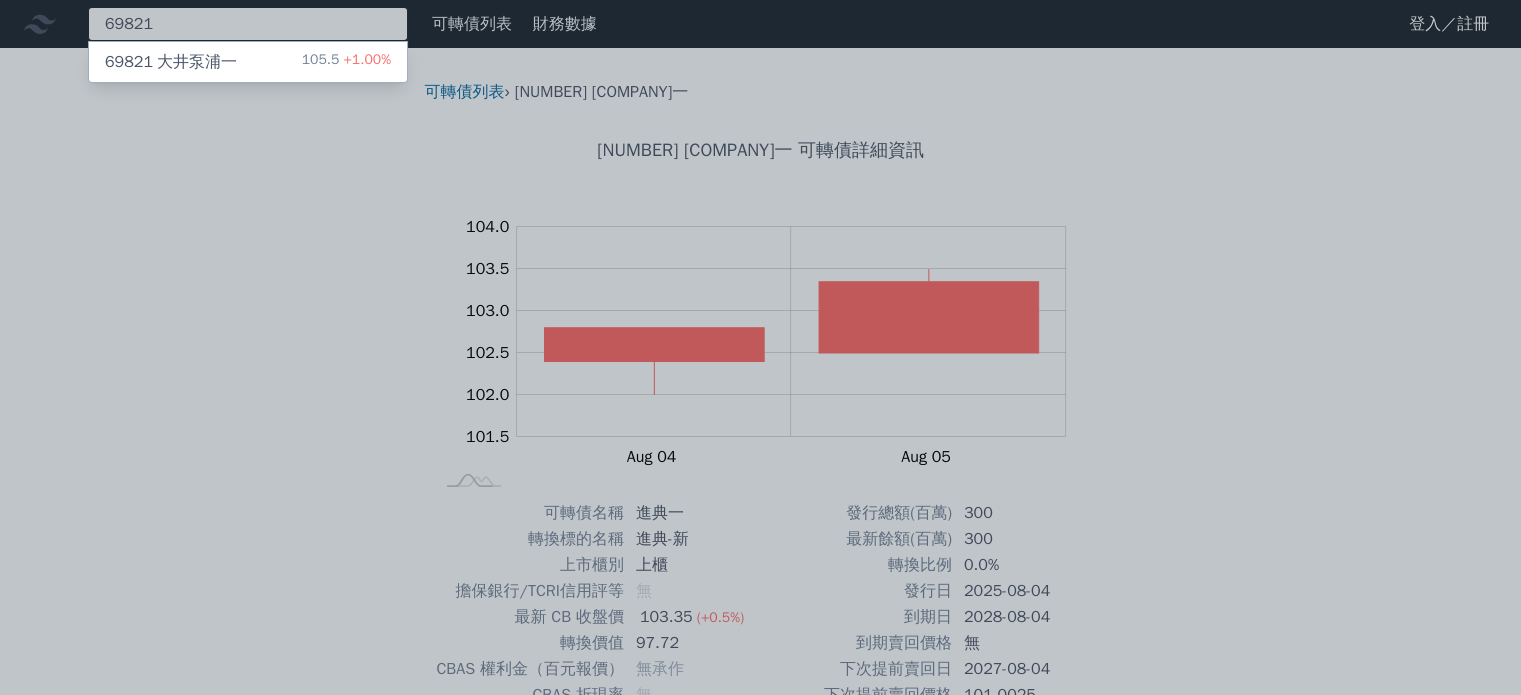 type on "69821" 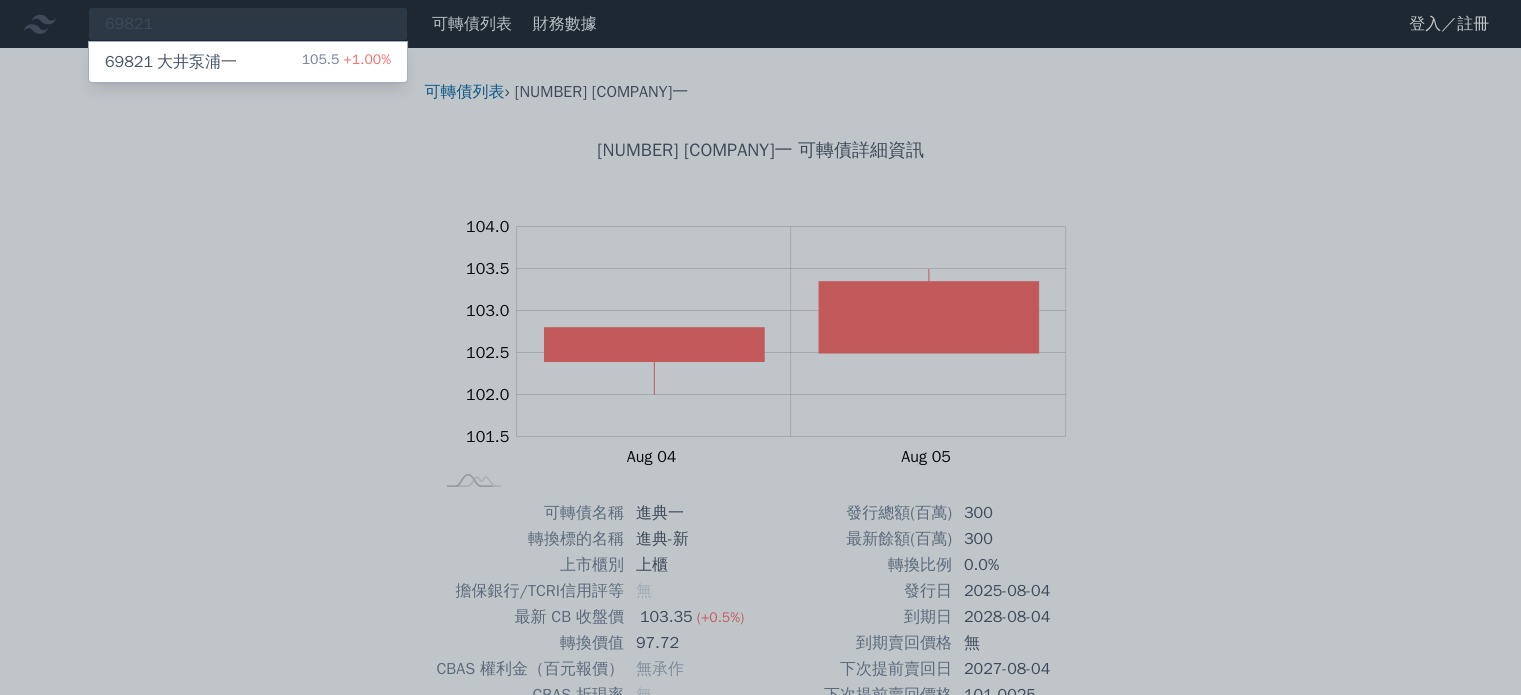 click on "69821 [COMPANY]一
105.5 +1.00%" at bounding box center [248, 62] 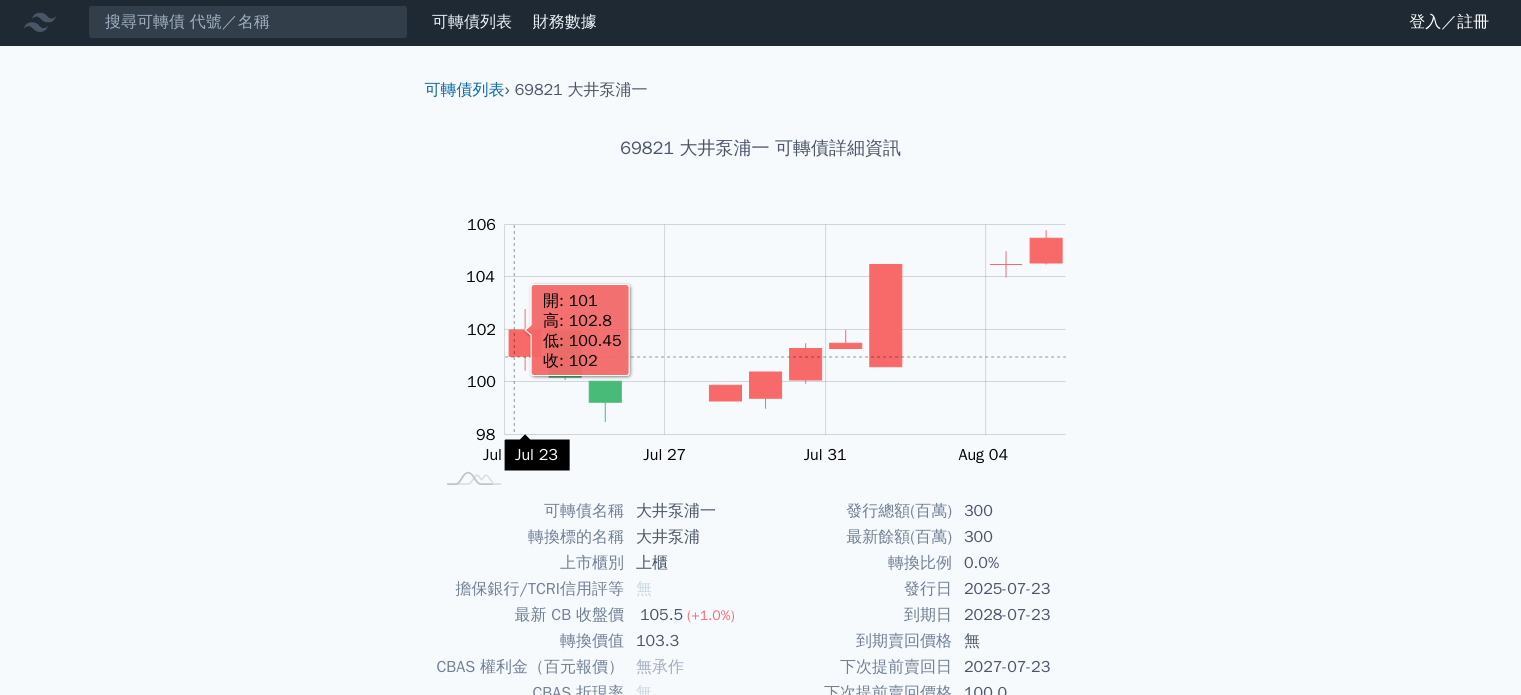 scroll, scrollTop: 0, scrollLeft: 0, axis: both 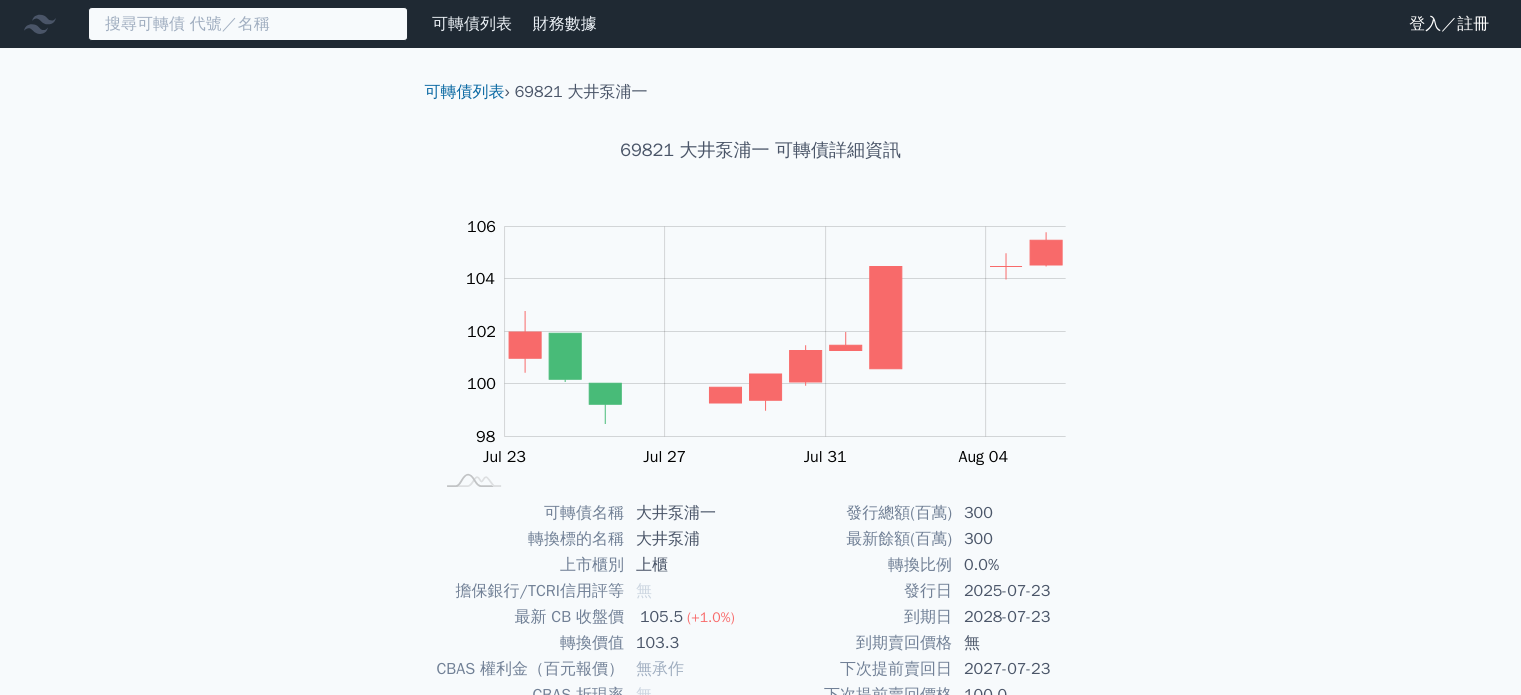 click at bounding box center (248, 24) 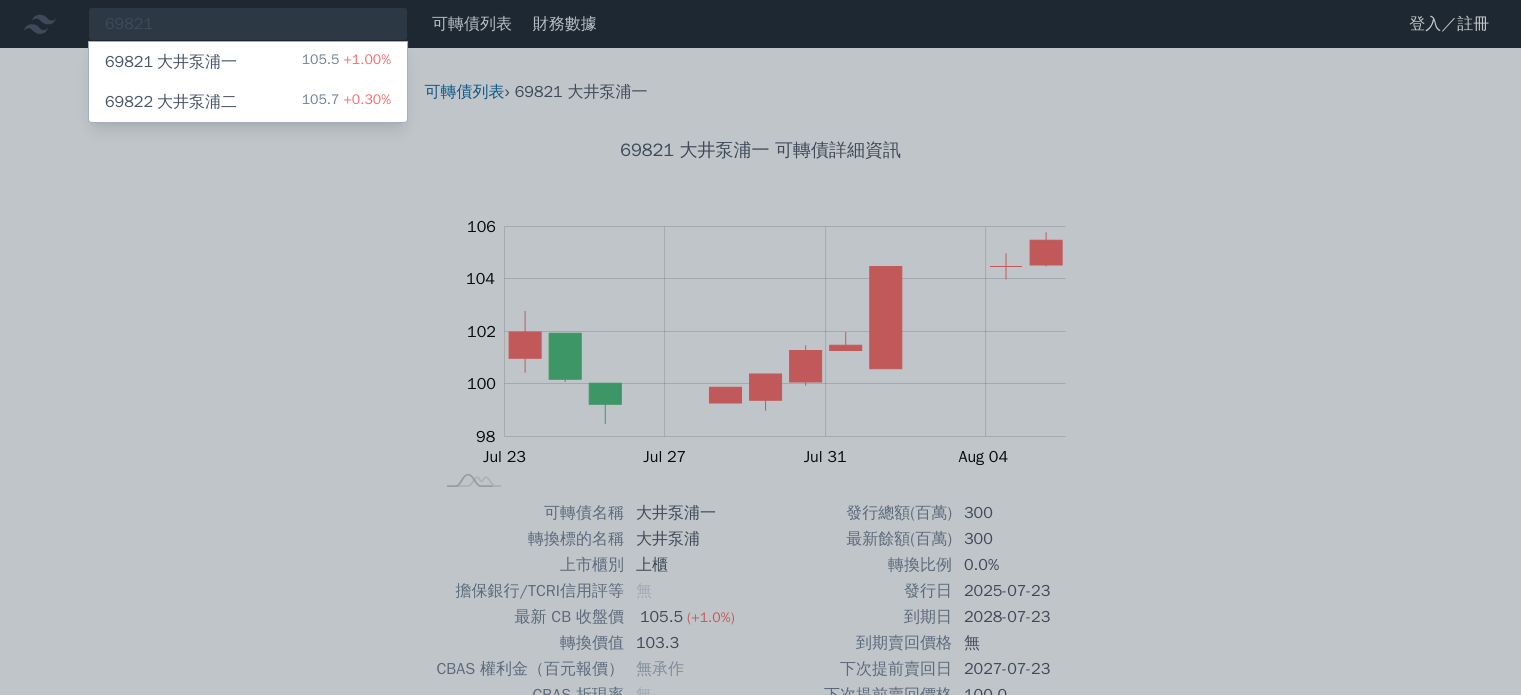 click at bounding box center (760, 347) 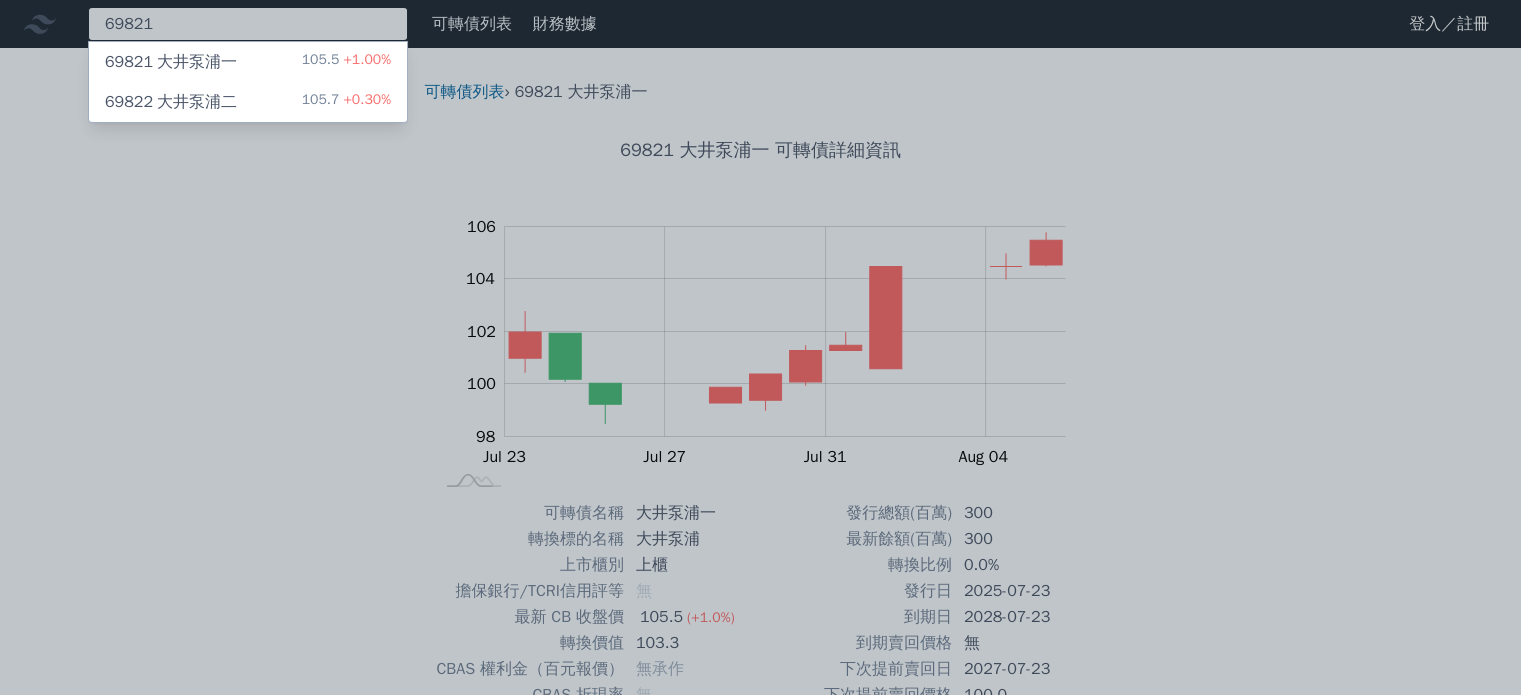 click on "[NUMBER]
[NUMBER] [COMPANY]一
105.5 +1.00%
[NUMBER] [COMPANY]二
105.7 +0.30%" at bounding box center [248, 24] 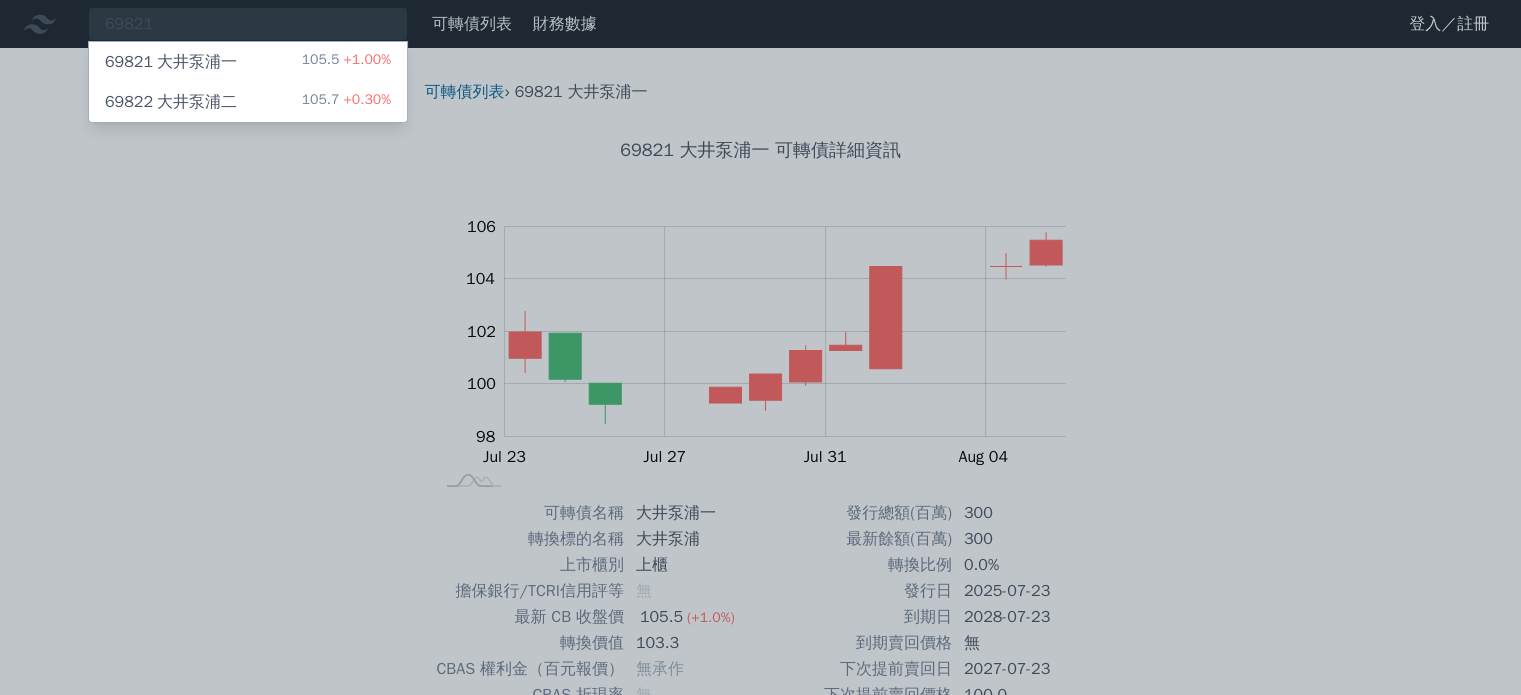 drag, startPoint x: 180, startPoint y: 23, endPoint x: 24, endPoint y: 5, distance: 157.03503 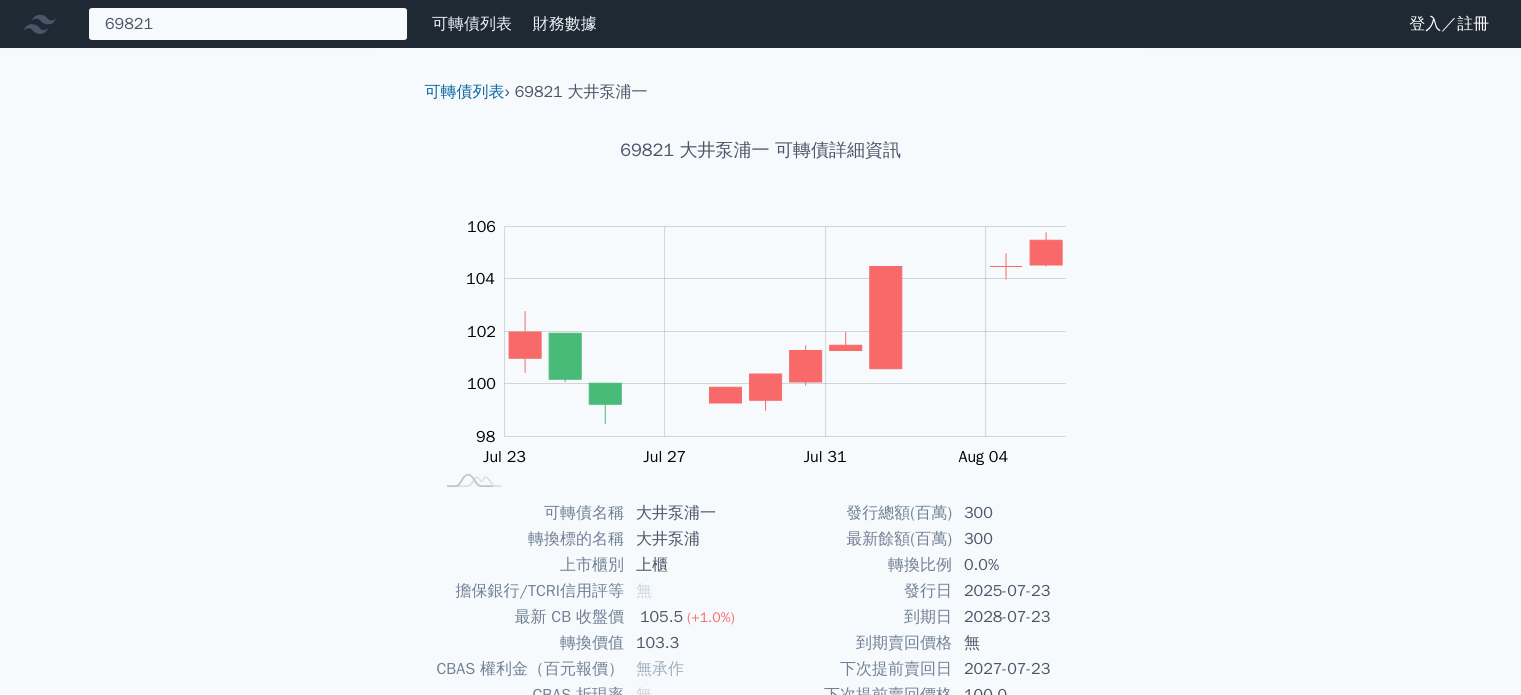 click on "[NUMBER]
[NUMBER] [COMPANY]一
105.5 +1.00%
[NUMBER] [COMPANY]二
105.7 +0.30%" at bounding box center (248, 24) 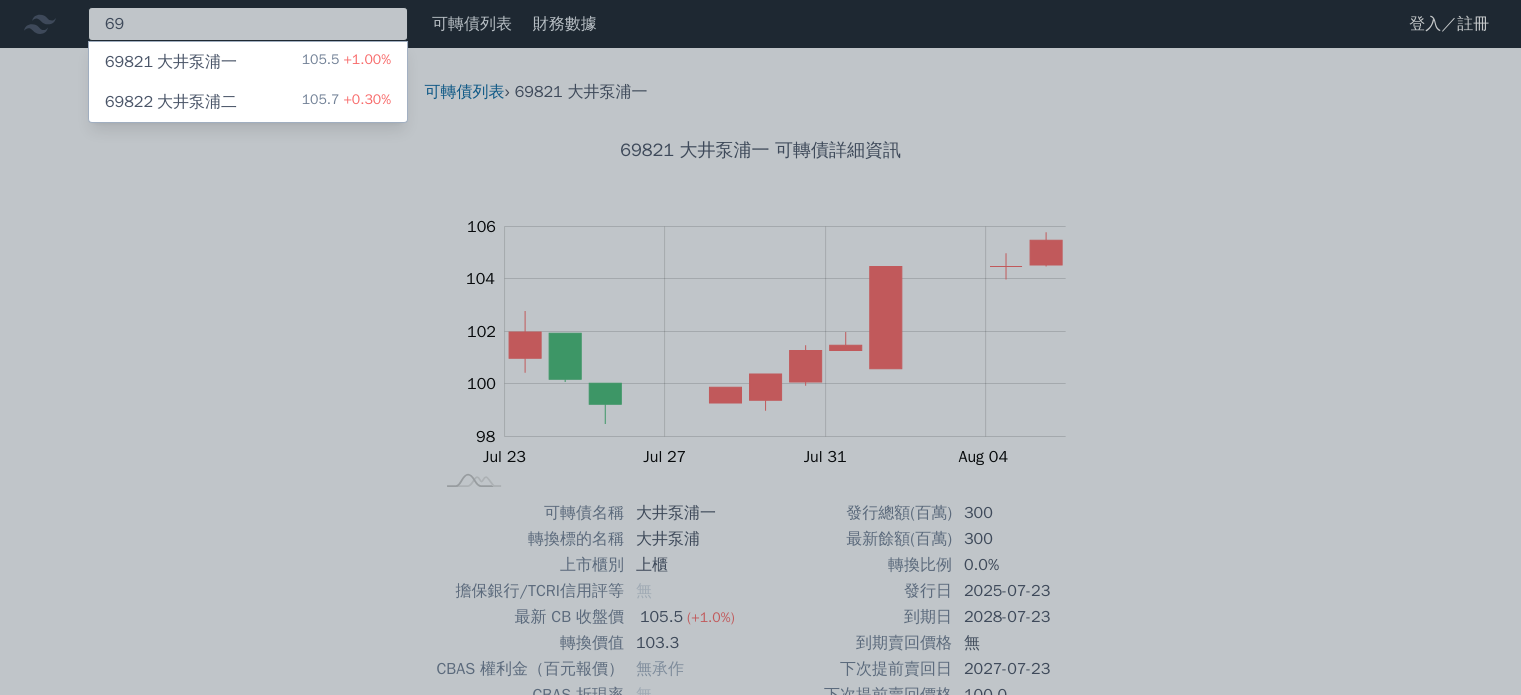 type on "6" 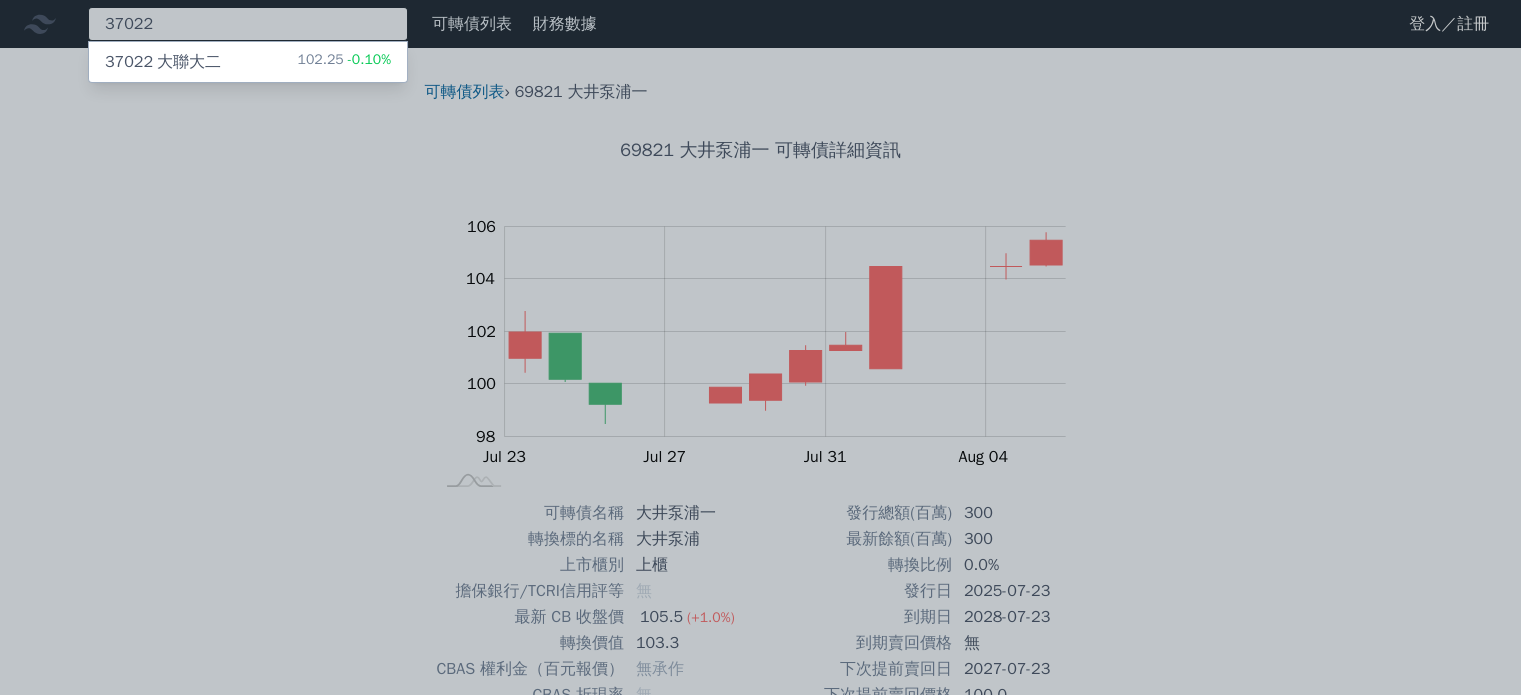 type on "37022" 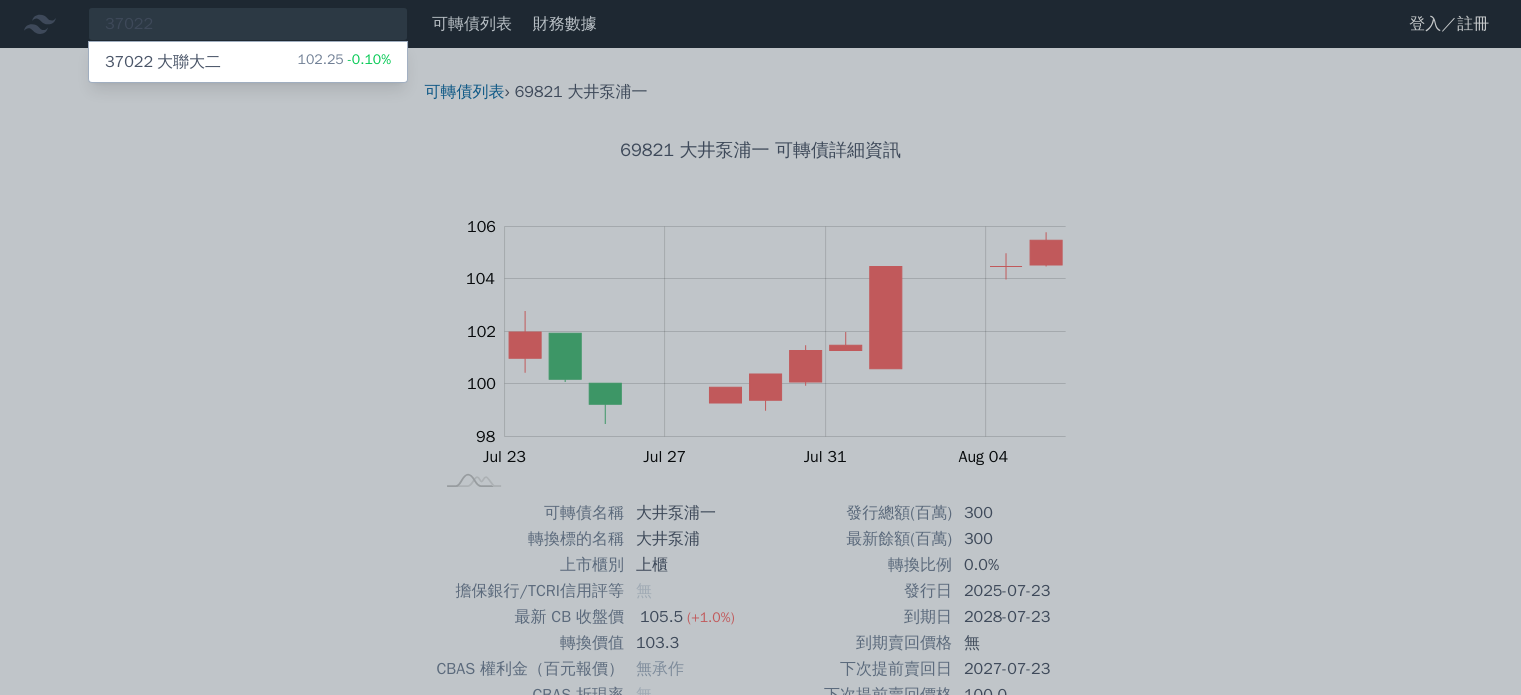 click on "102.25 -0.10%" at bounding box center (344, 62) 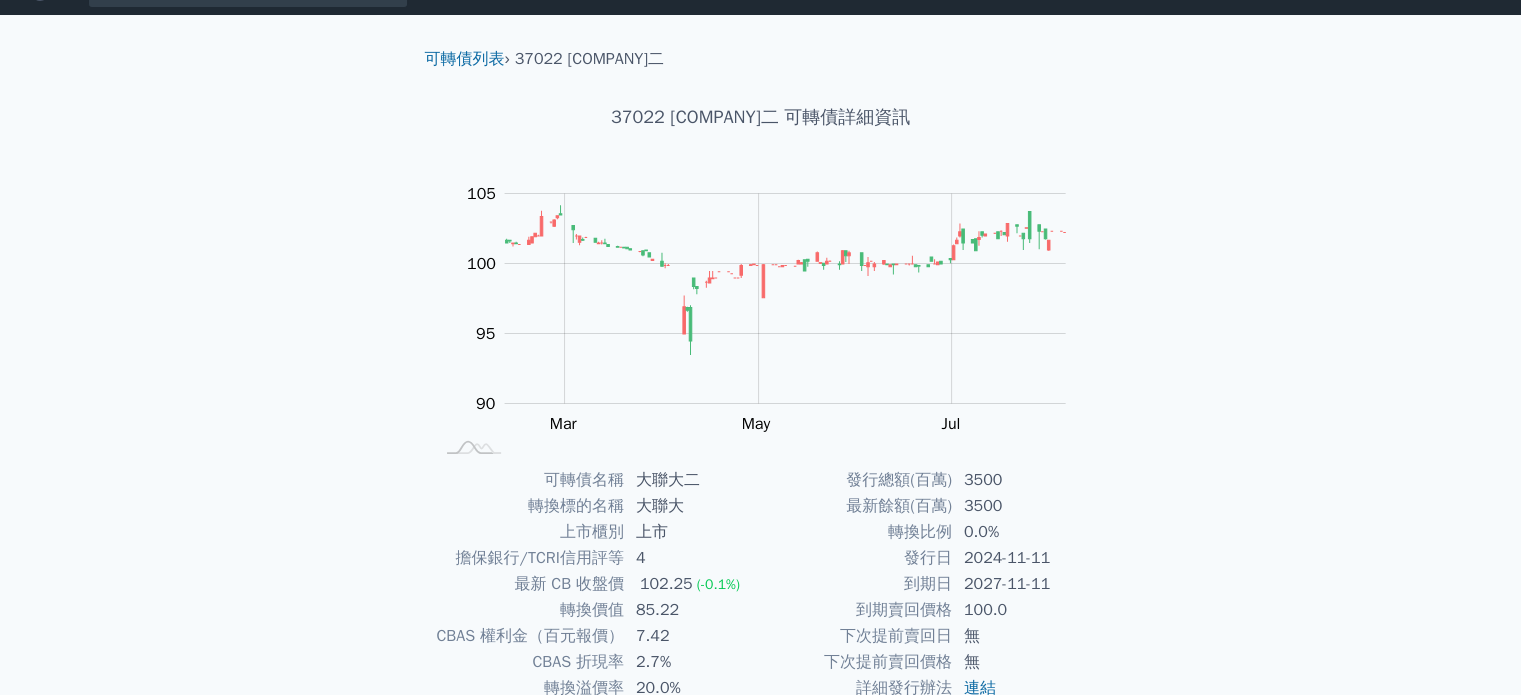 scroll, scrollTop: 0, scrollLeft: 0, axis: both 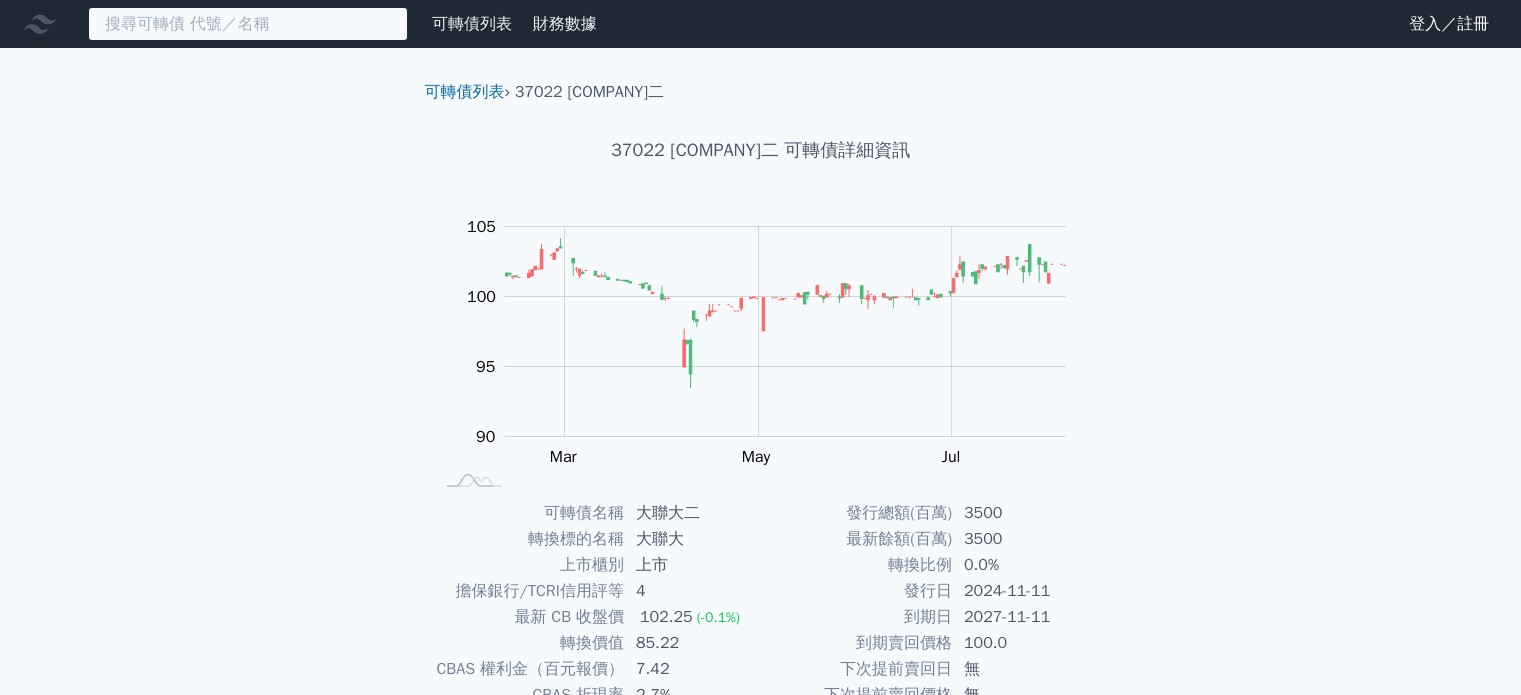 click at bounding box center (248, 24) 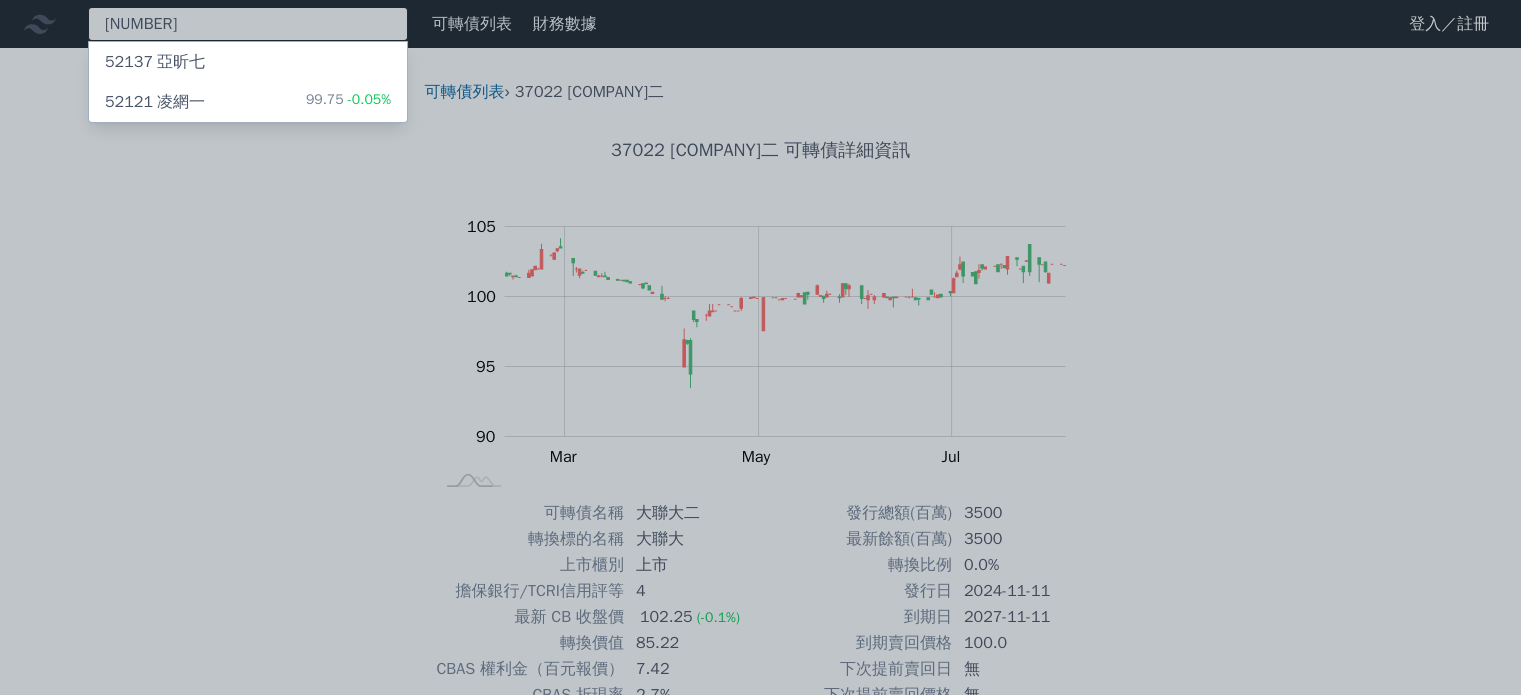 type on "[NUMBER]" 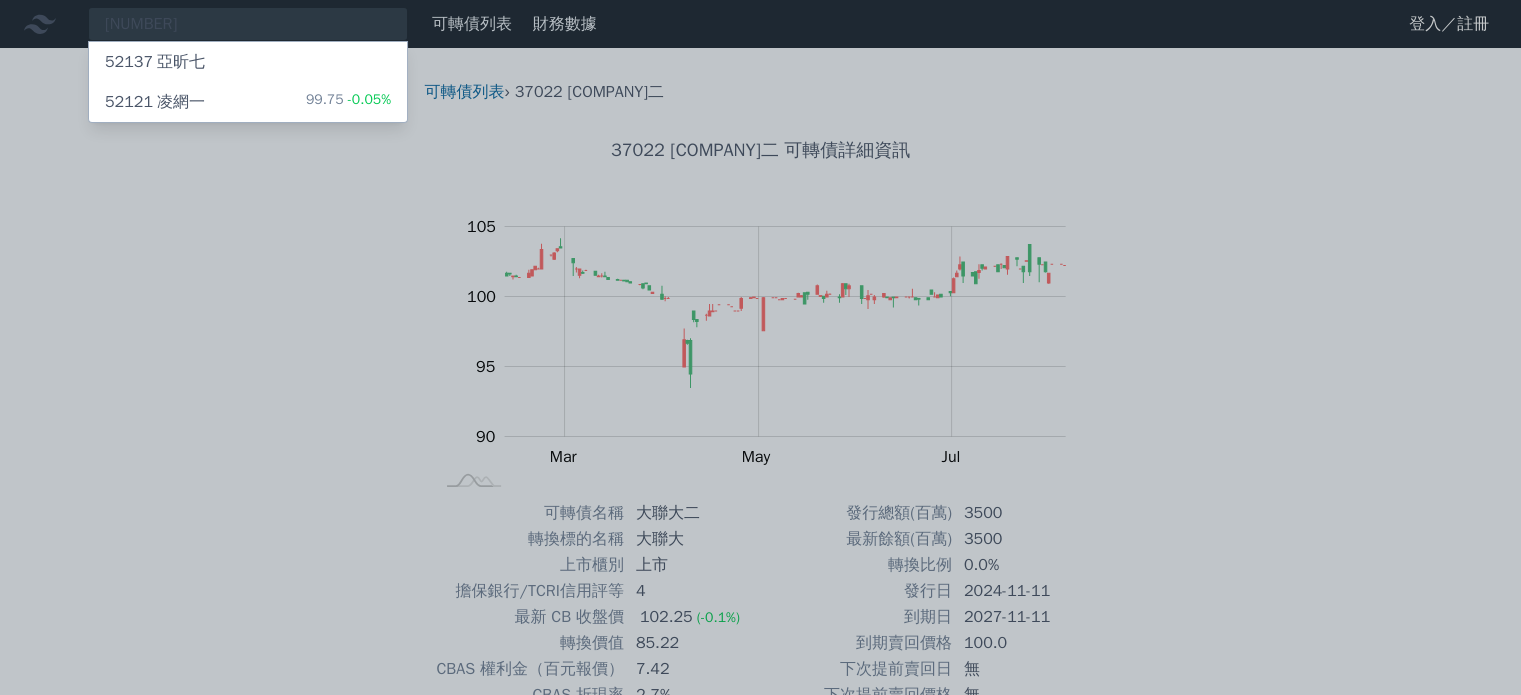 click on "52121 [COMPANY]一" at bounding box center (155, 102) 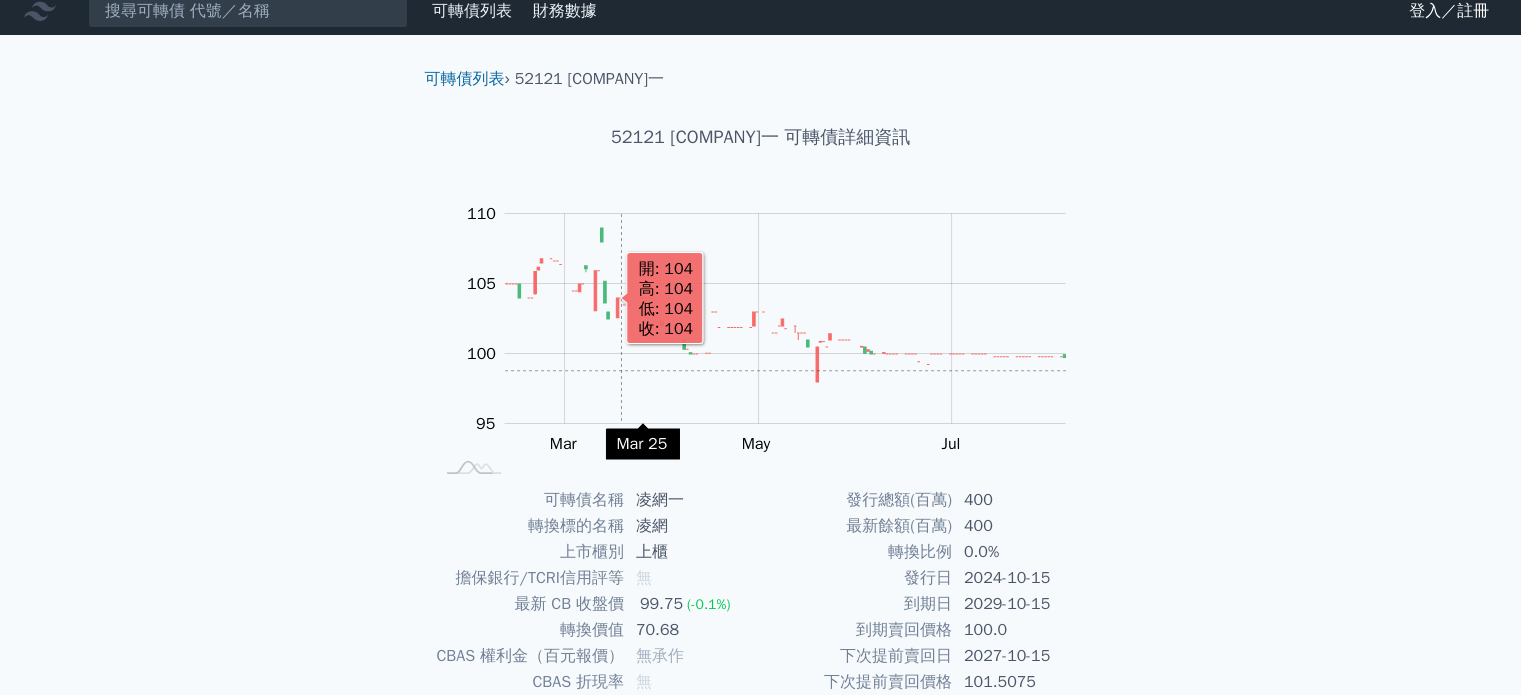 scroll, scrollTop: 0, scrollLeft: 0, axis: both 